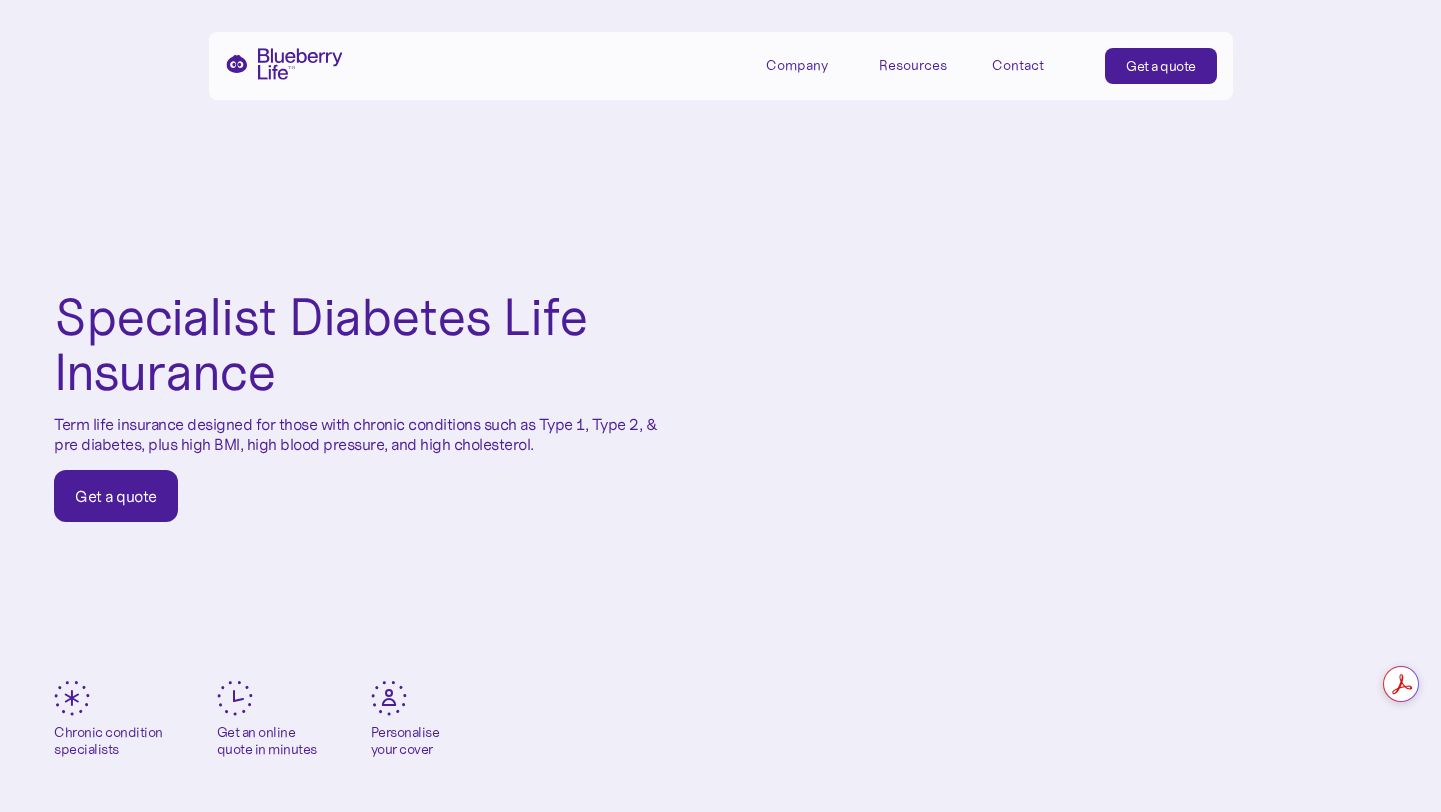 scroll, scrollTop: 0, scrollLeft: 0, axis: both 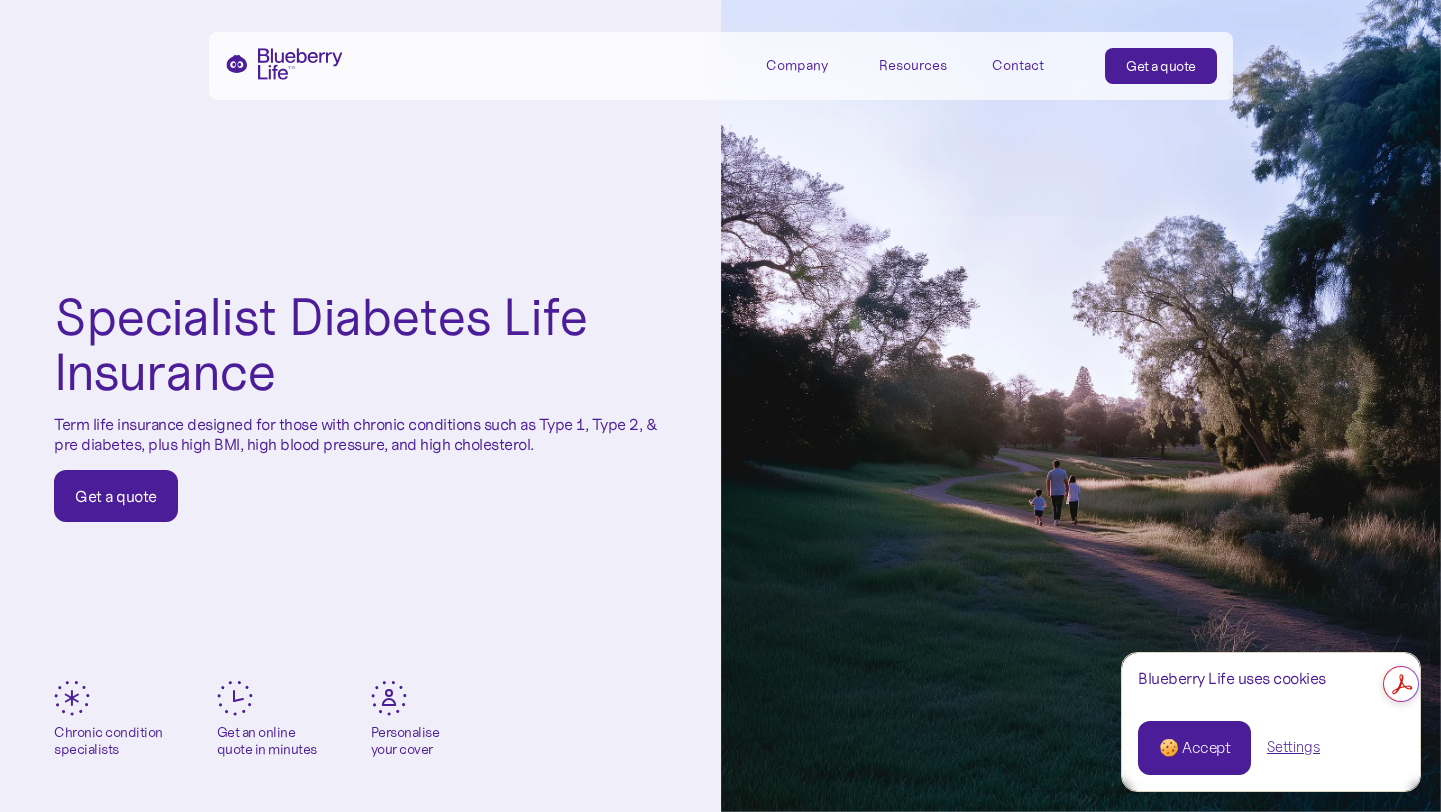 click on "Settings" at bounding box center (1293, 747) 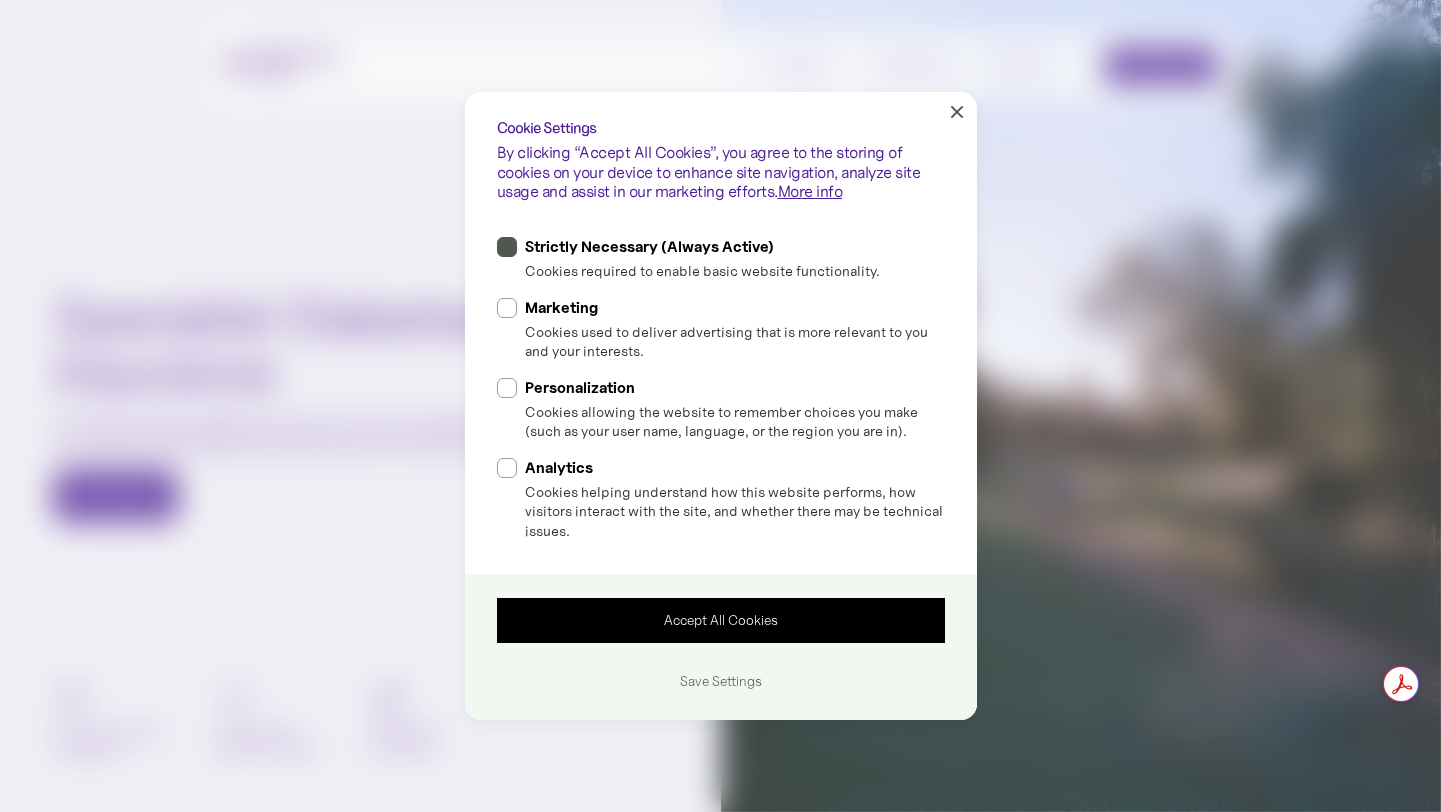 click at bounding box center [507, 247] 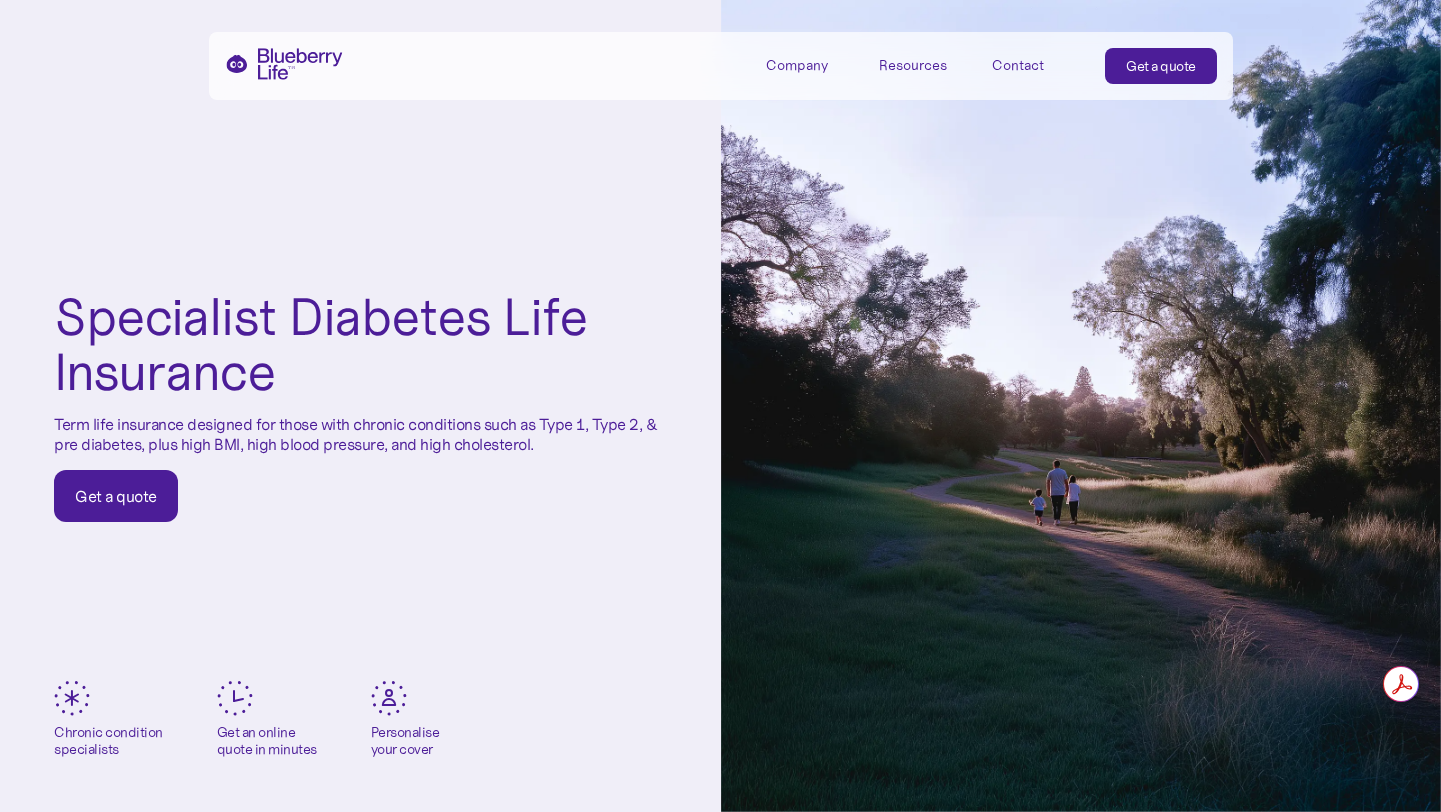 click on "Company" at bounding box center [797, 65] 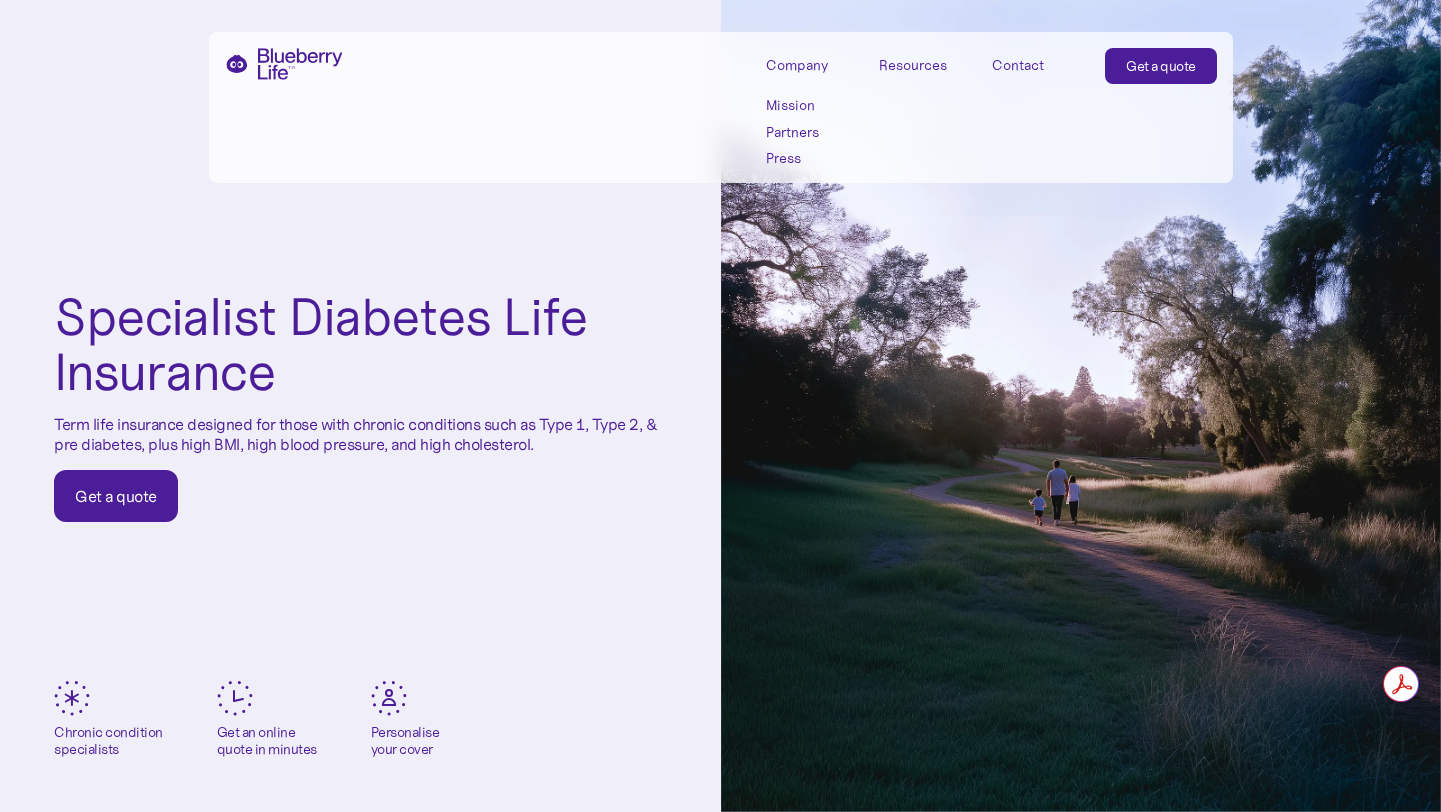 click on "Mission" at bounding box center [811, 105] 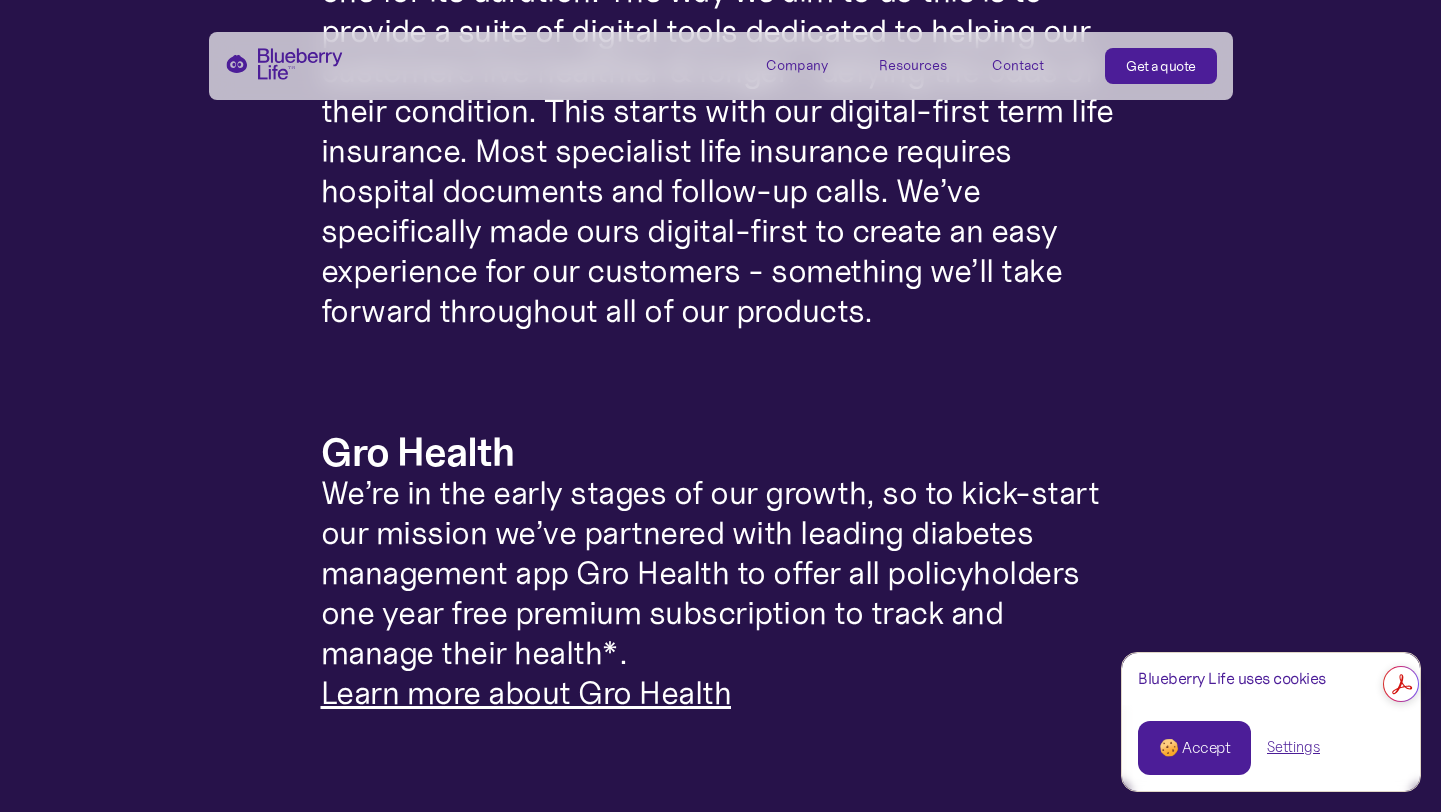 scroll, scrollTop: 1644, scrollLeft: 0, axis: vertical 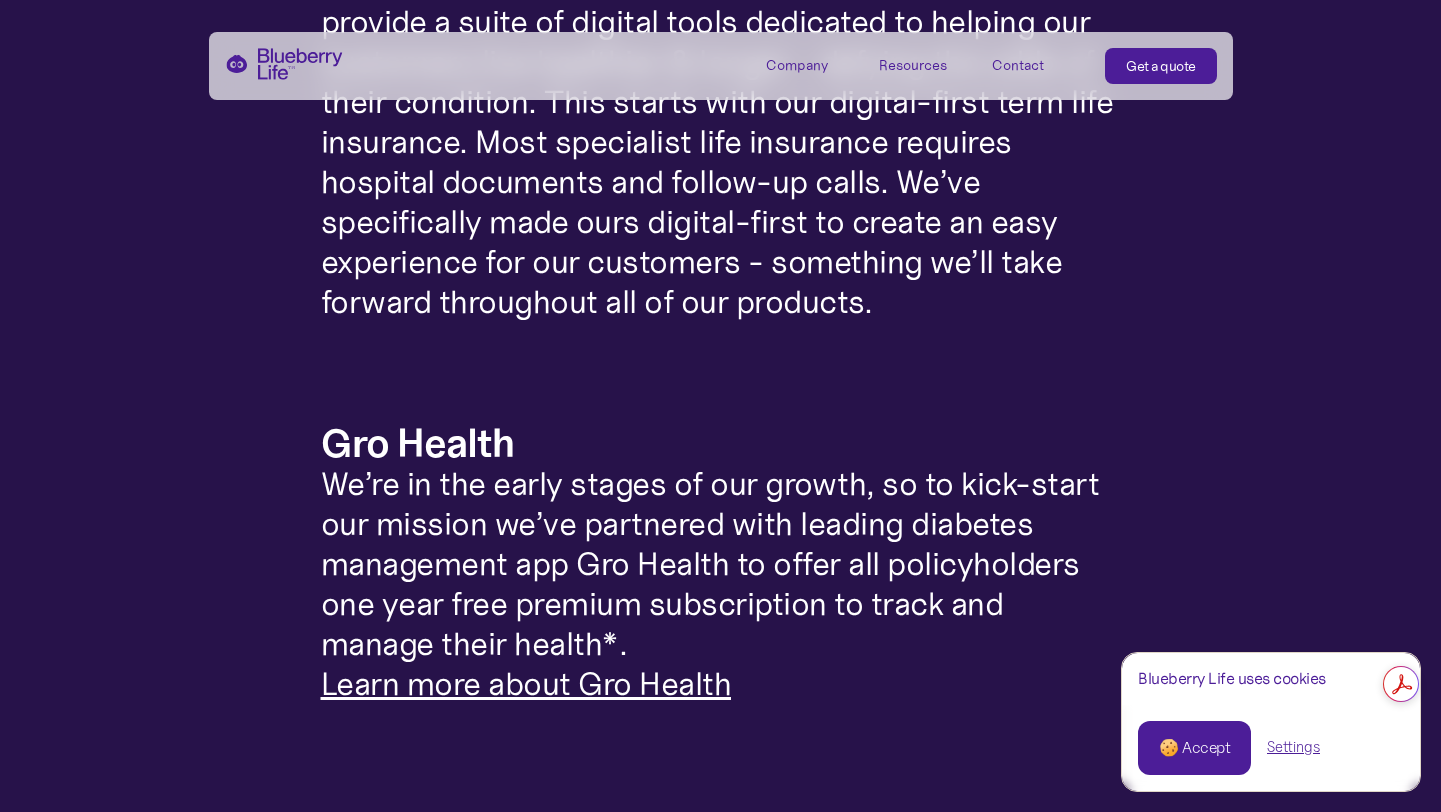 click on "Learn more about Gro Health" at bounding box center (526, 684) 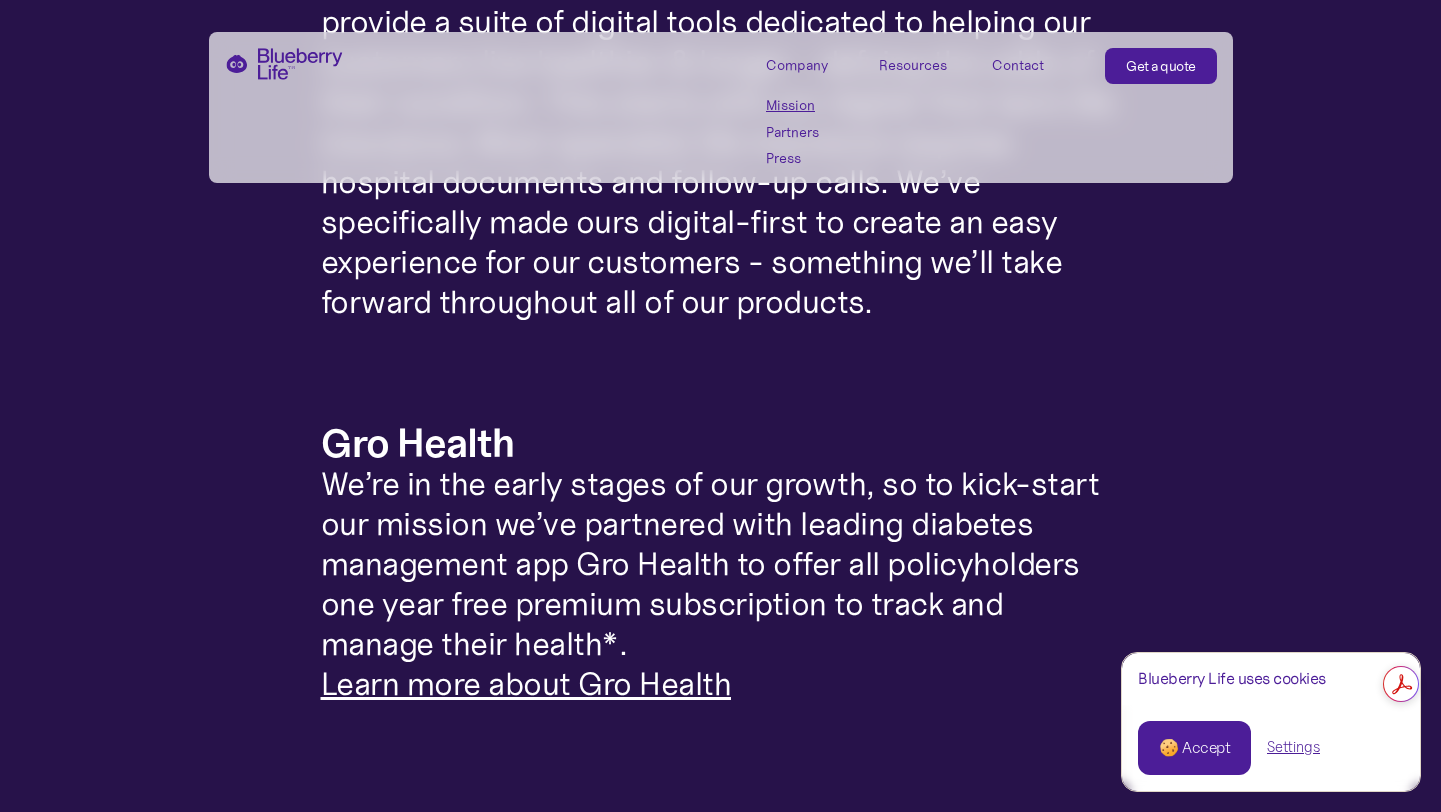 click on "Partners" at bounding box center (811, 132) 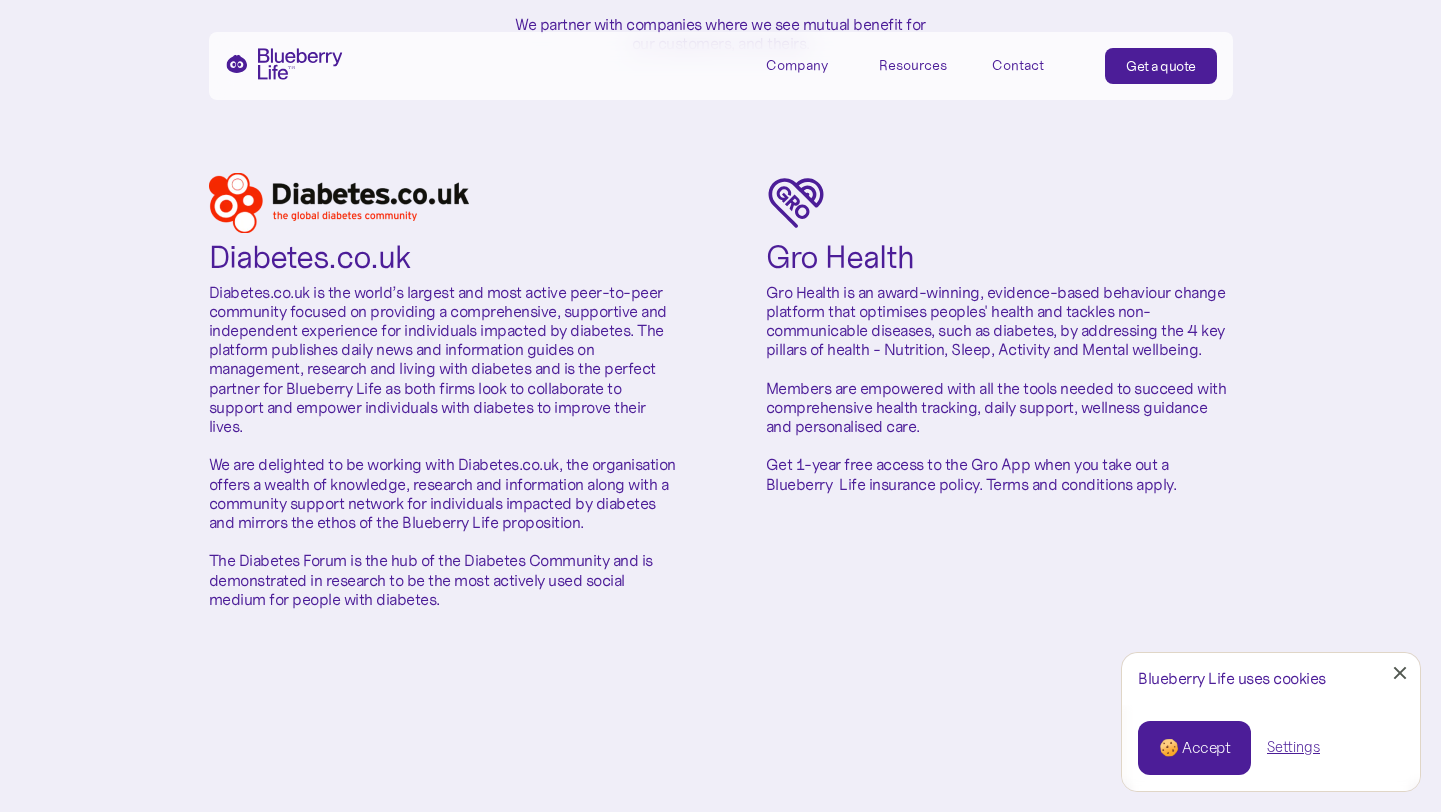 scroll, scrollTop: 277, scrollLeft: 0, axis: vertical 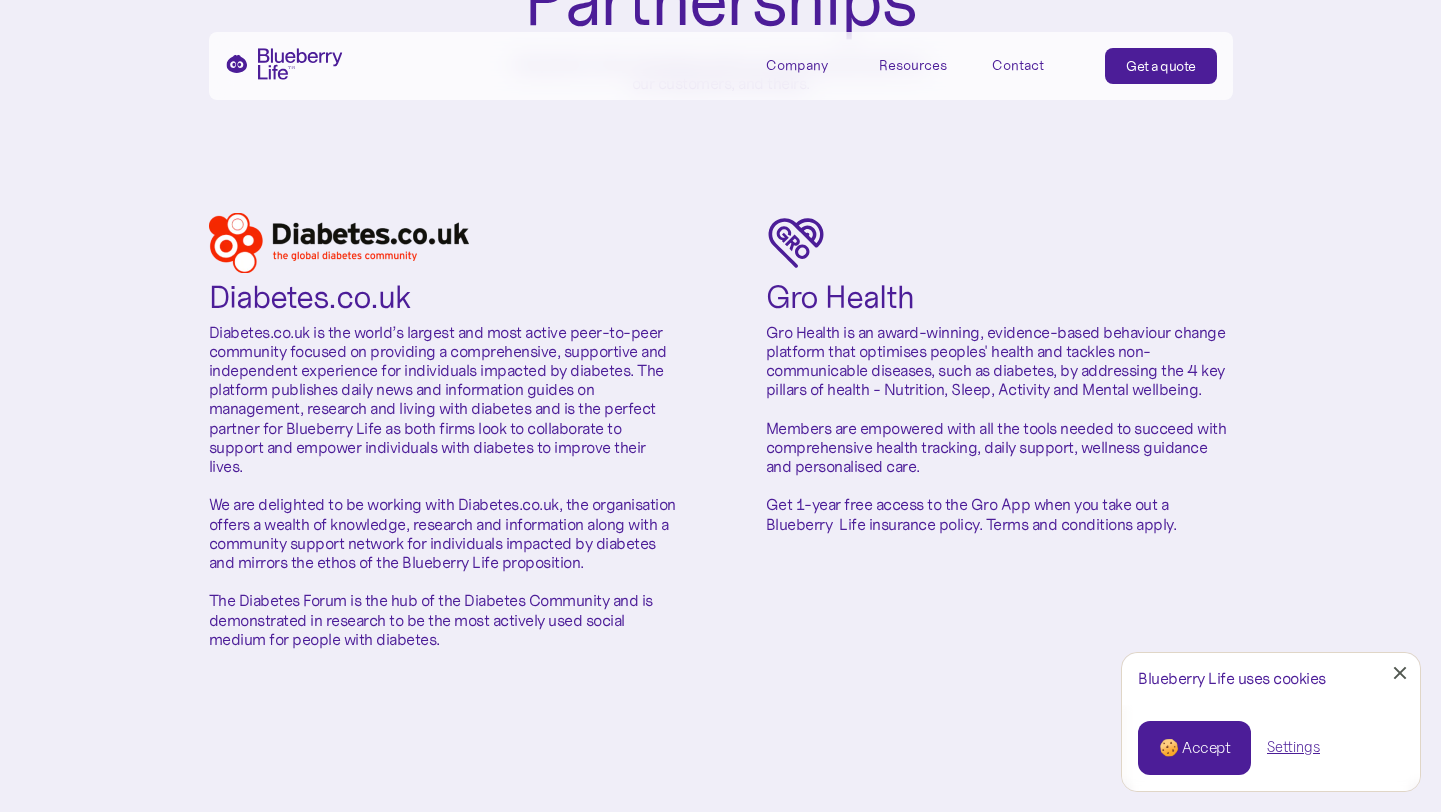 click on "Company" at bounding box center [797, 65] 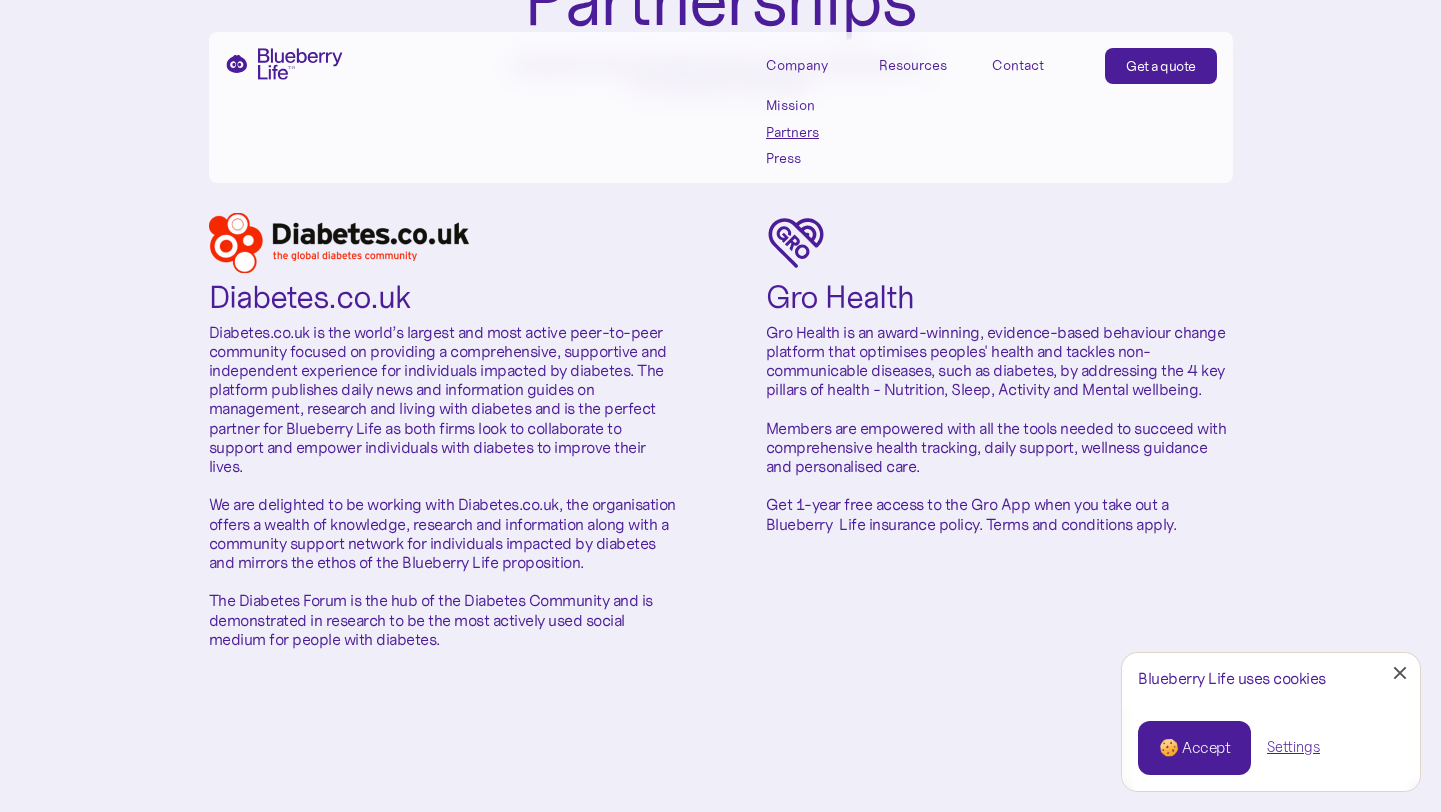 click on "Press" at bounding box center (811, 158) 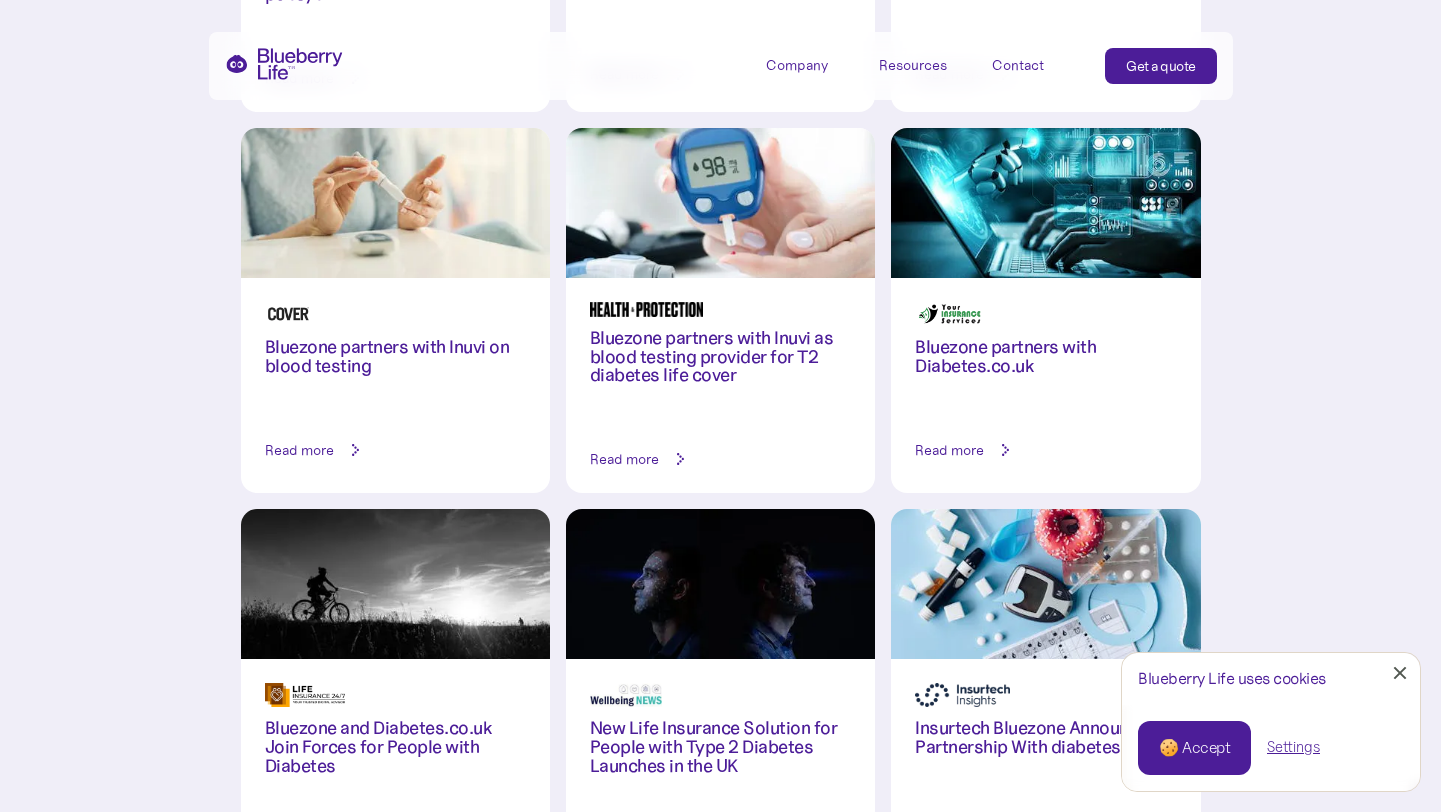 scroll, scrollTop: 5580, scrollLeft: 0, axis: vertical 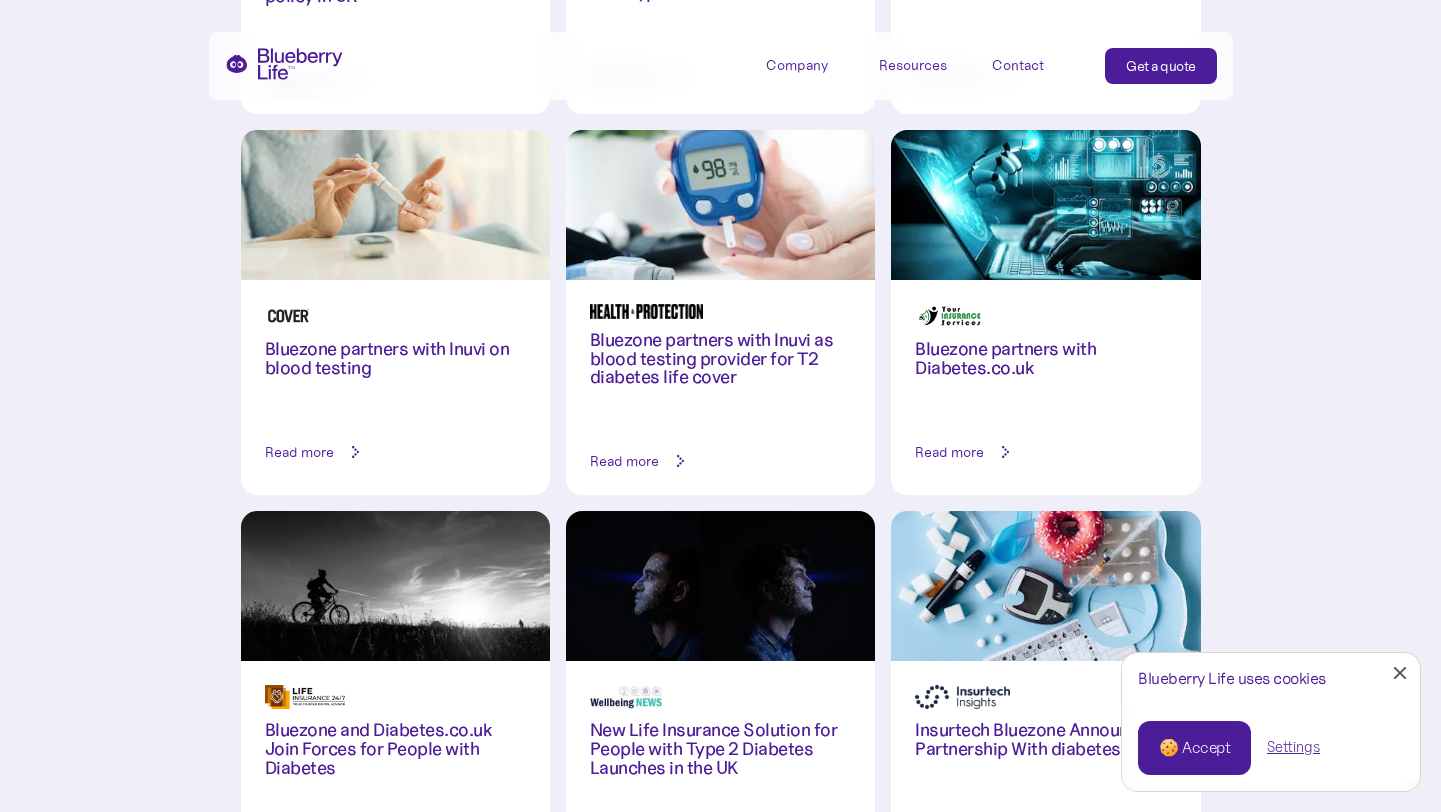 click on "Bluezone partners with Inuvi on blood testing" at bounding box center [395, 359] 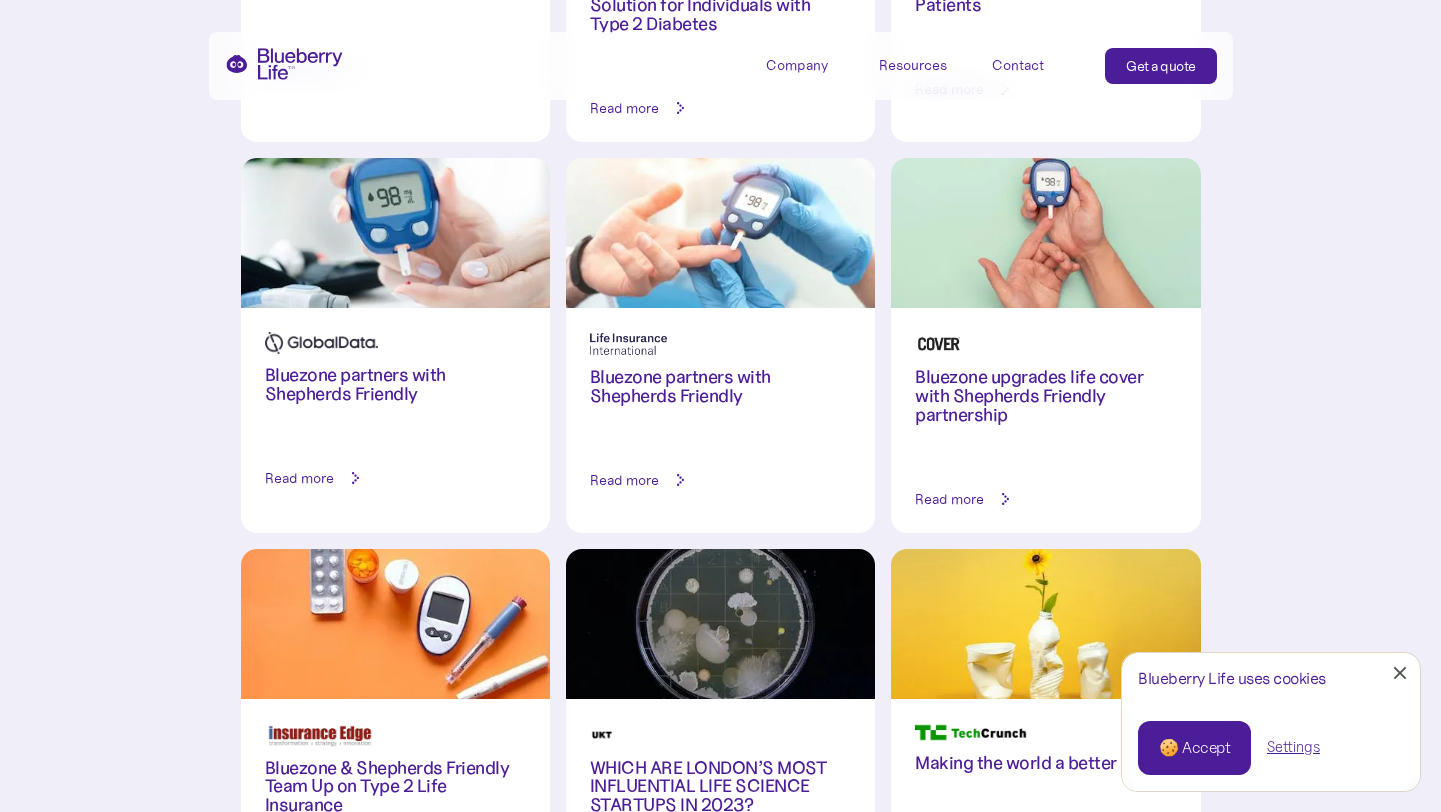 scroll, scrollTop: 3940, scrollLeft: 0, axis: vertical 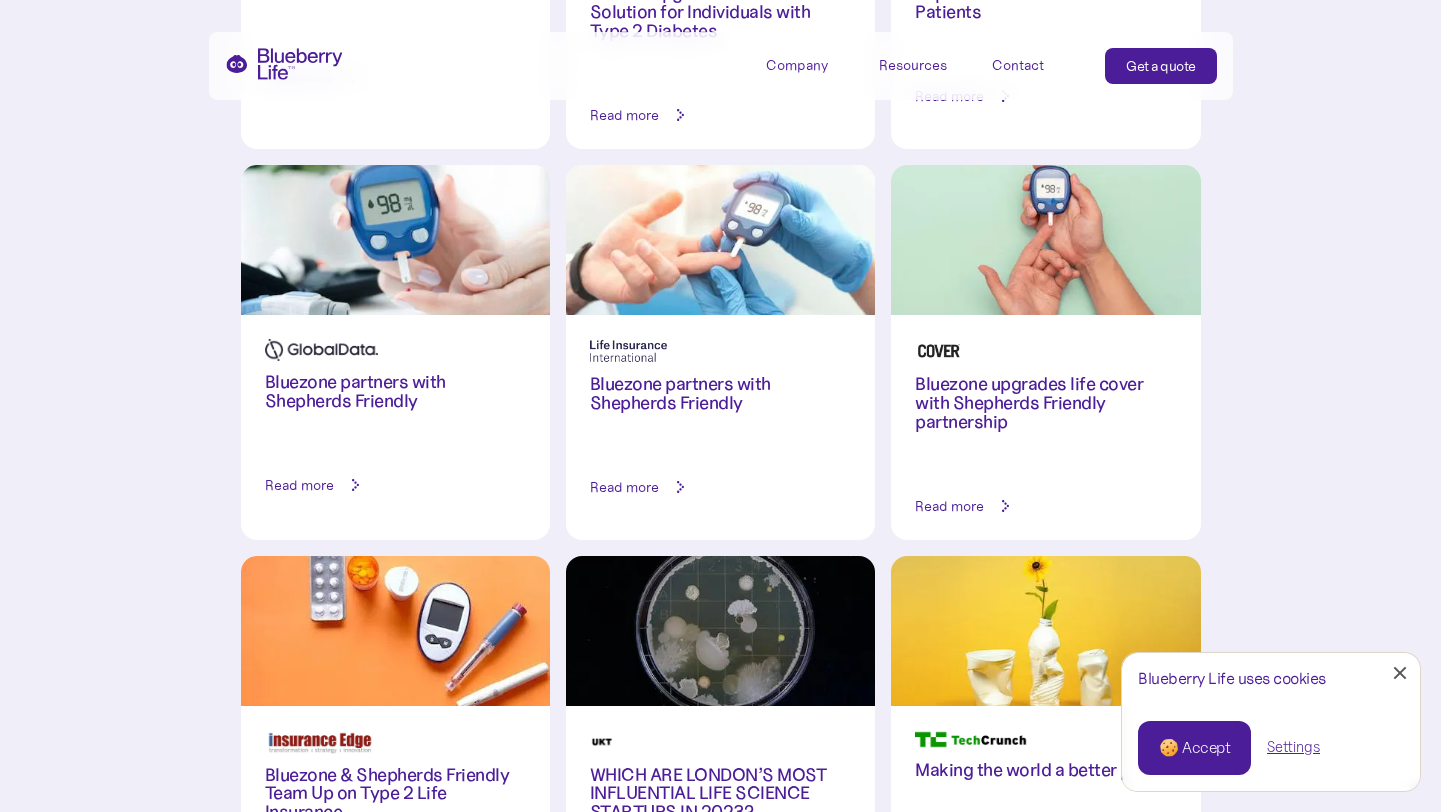 click on "Resources" at bounding box center (913, 65) 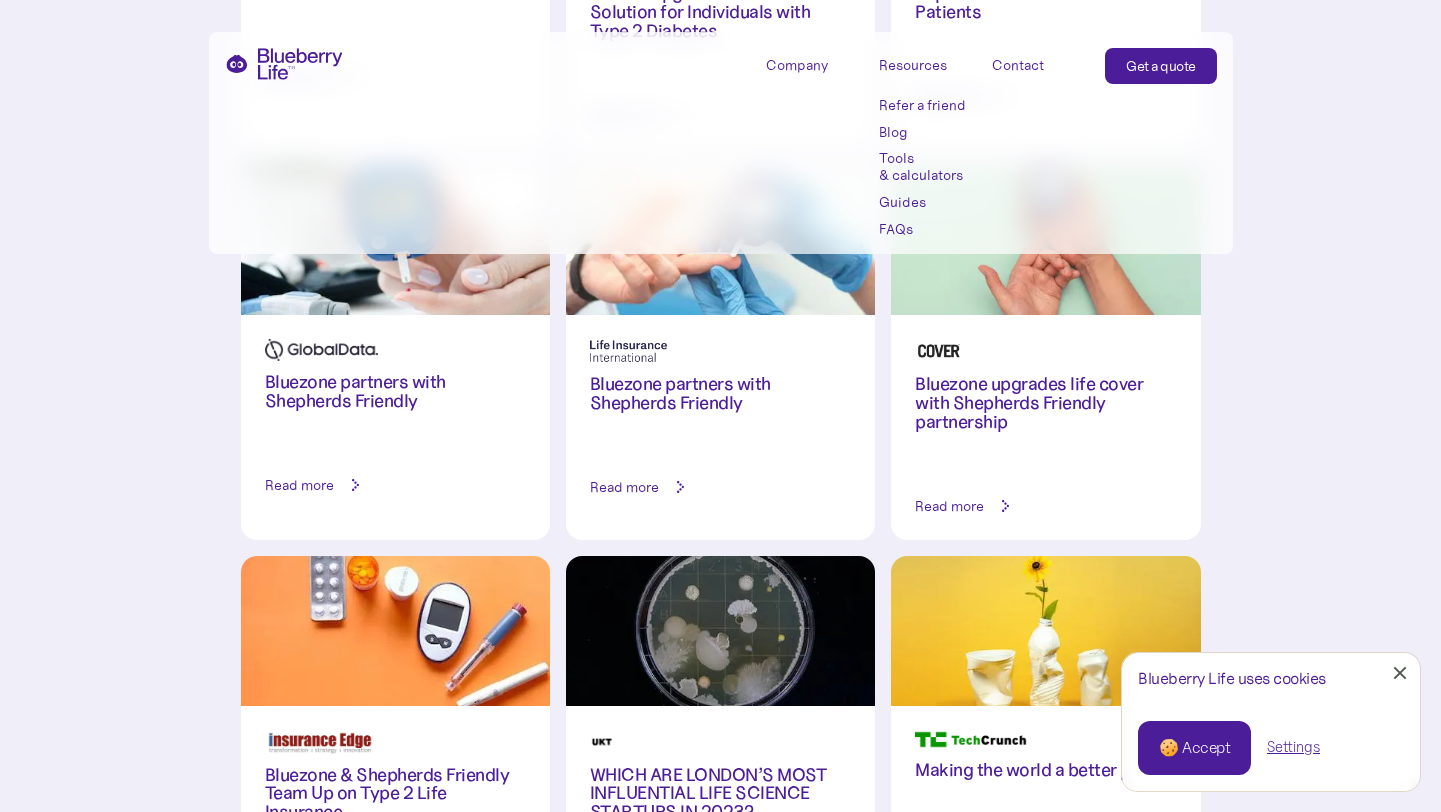 click on "Tools & calculators" at bounding box center [924, 167] 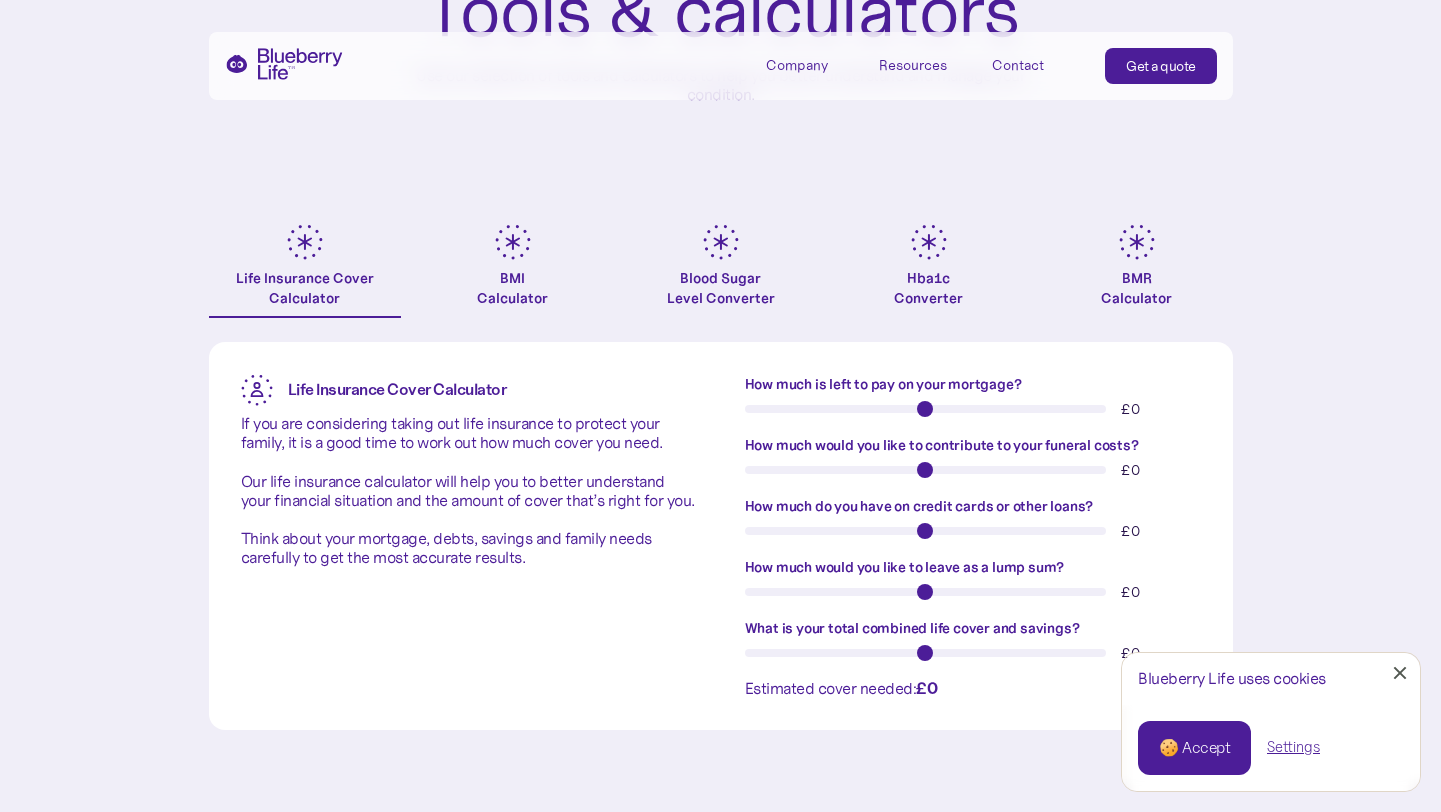 scroll, scrollTop: 268, scrollLeft: 0, axis: vertical 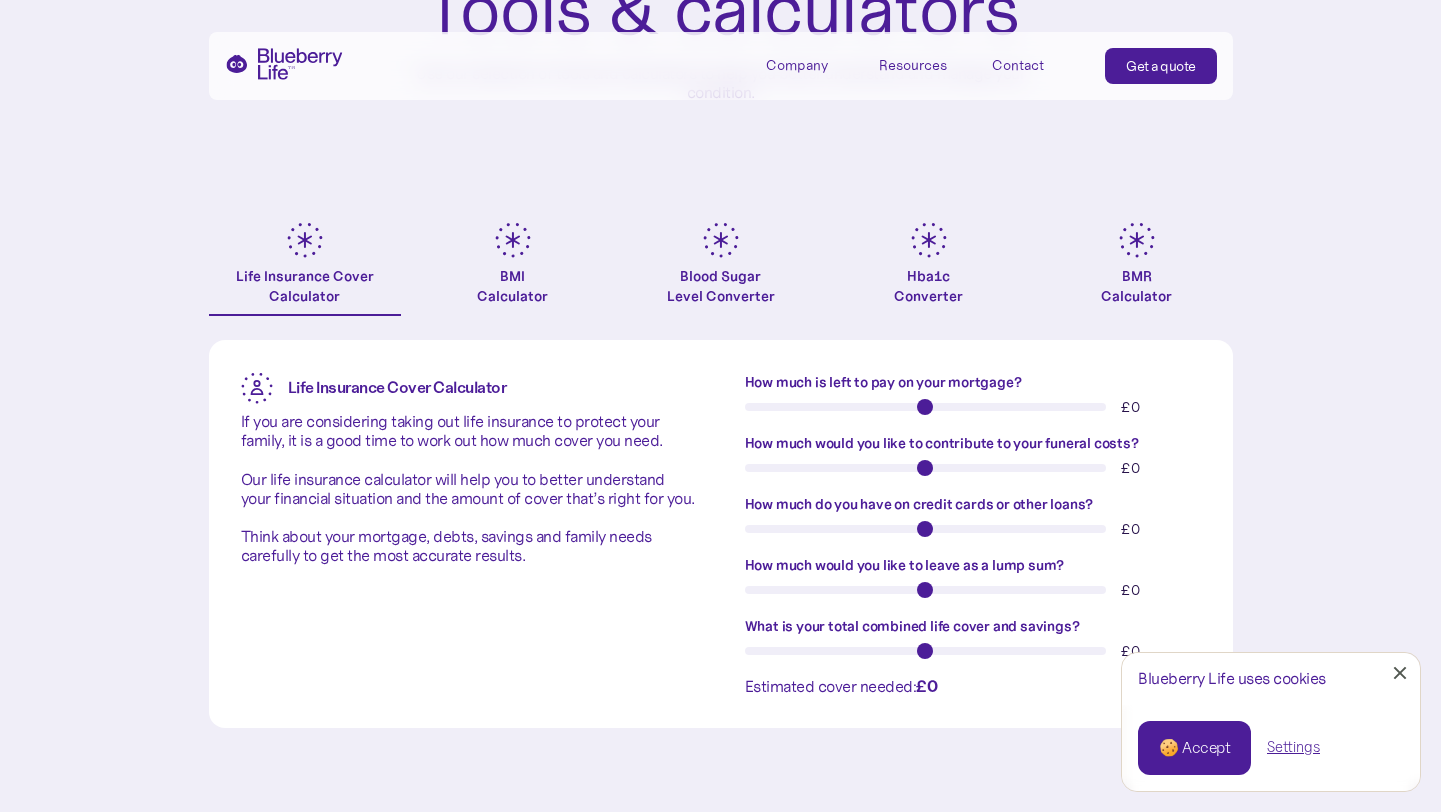 click on "£ 0" at bounding box center (973, 407) 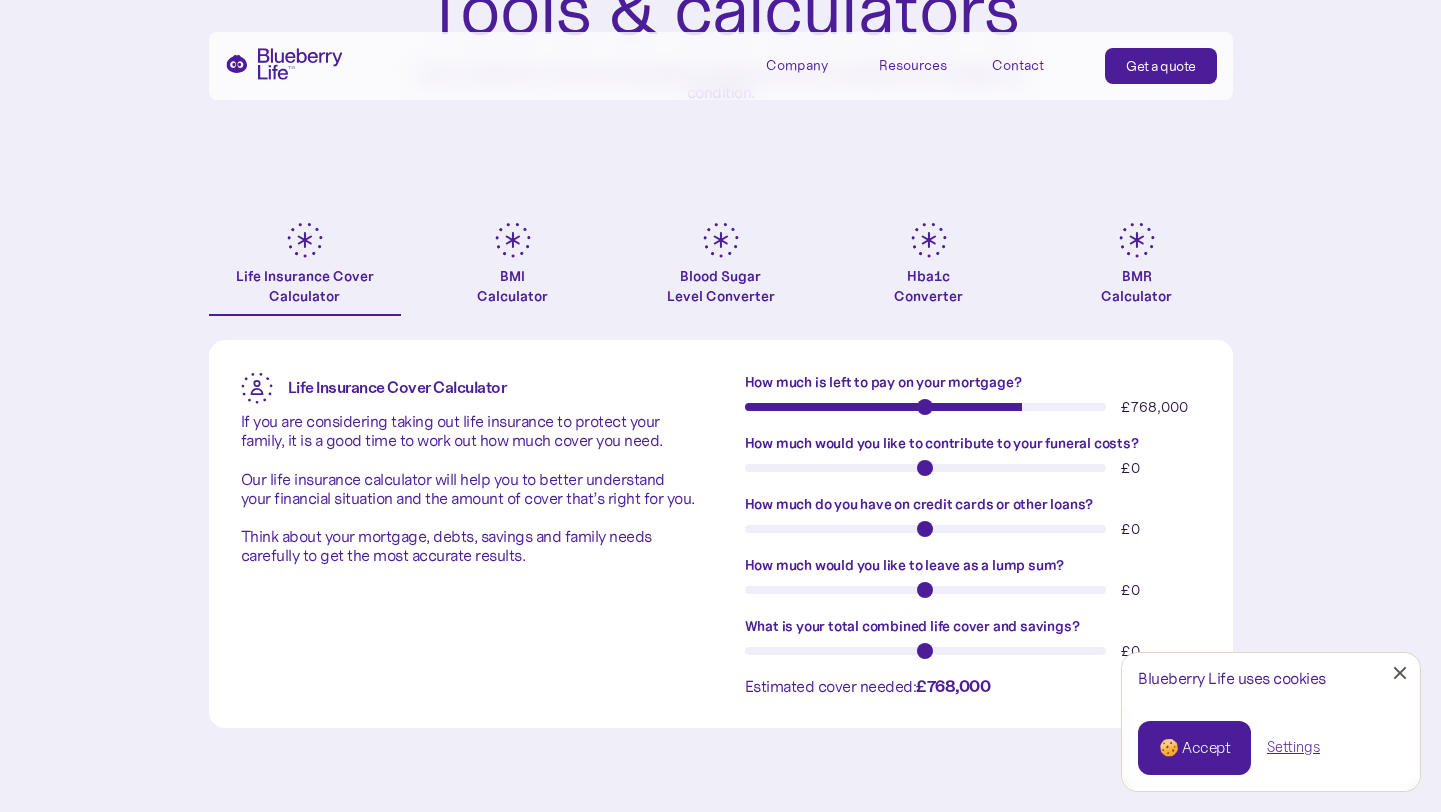 click on "How much is left to pay on your mortgage?" at bounding box center (926, 407) 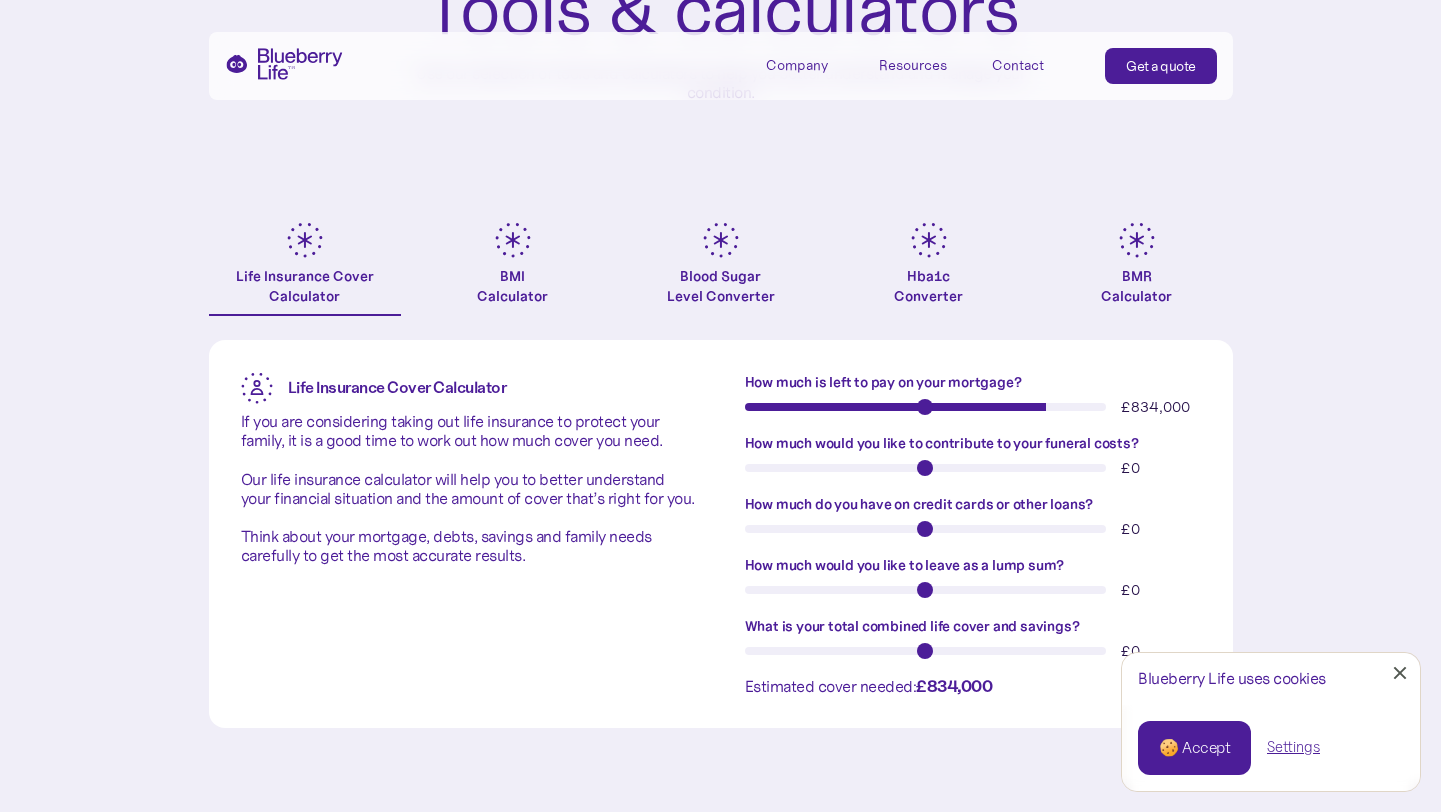 type on "******" 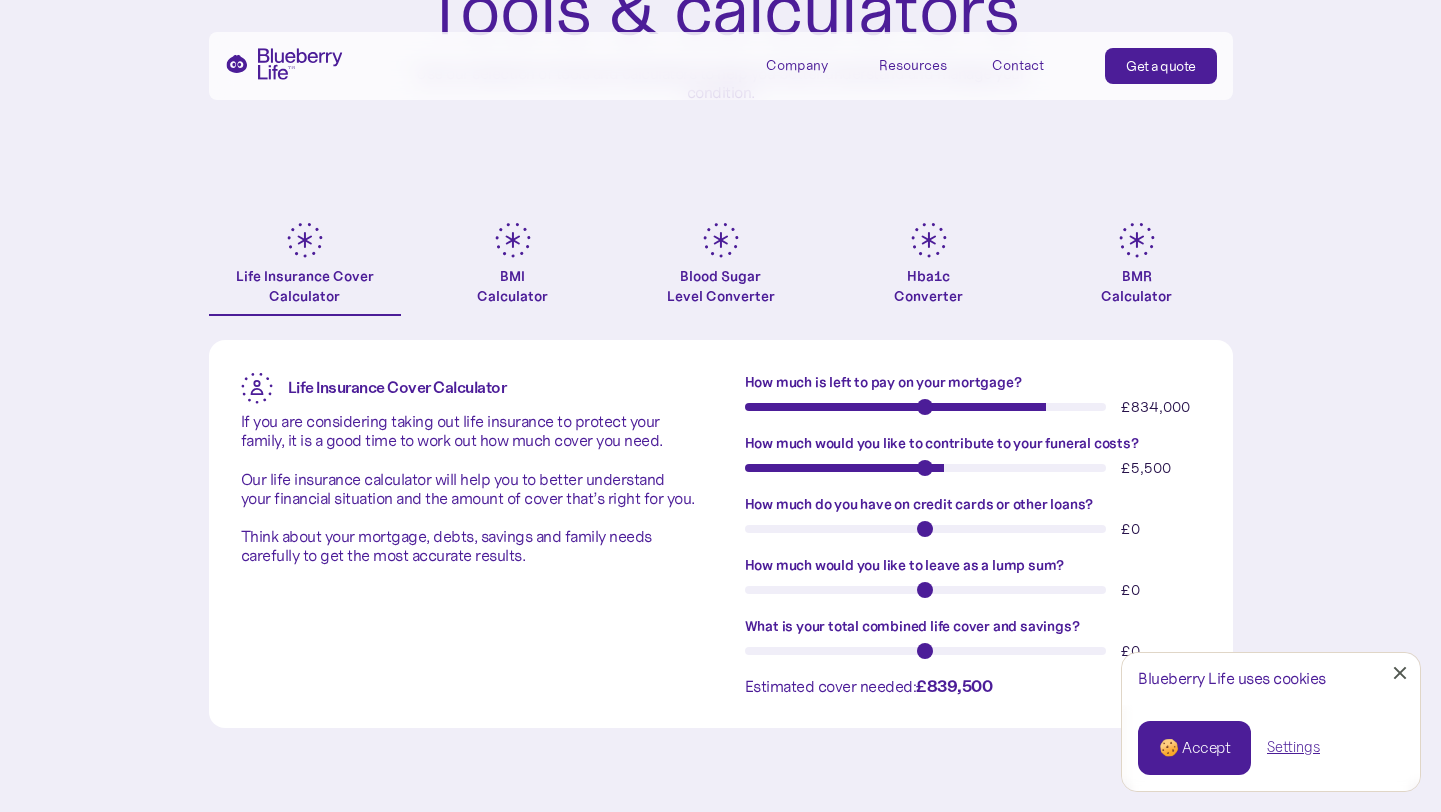 click on "How much would you like to contribute to your funeral costs?" at bounding box center (926, 468) 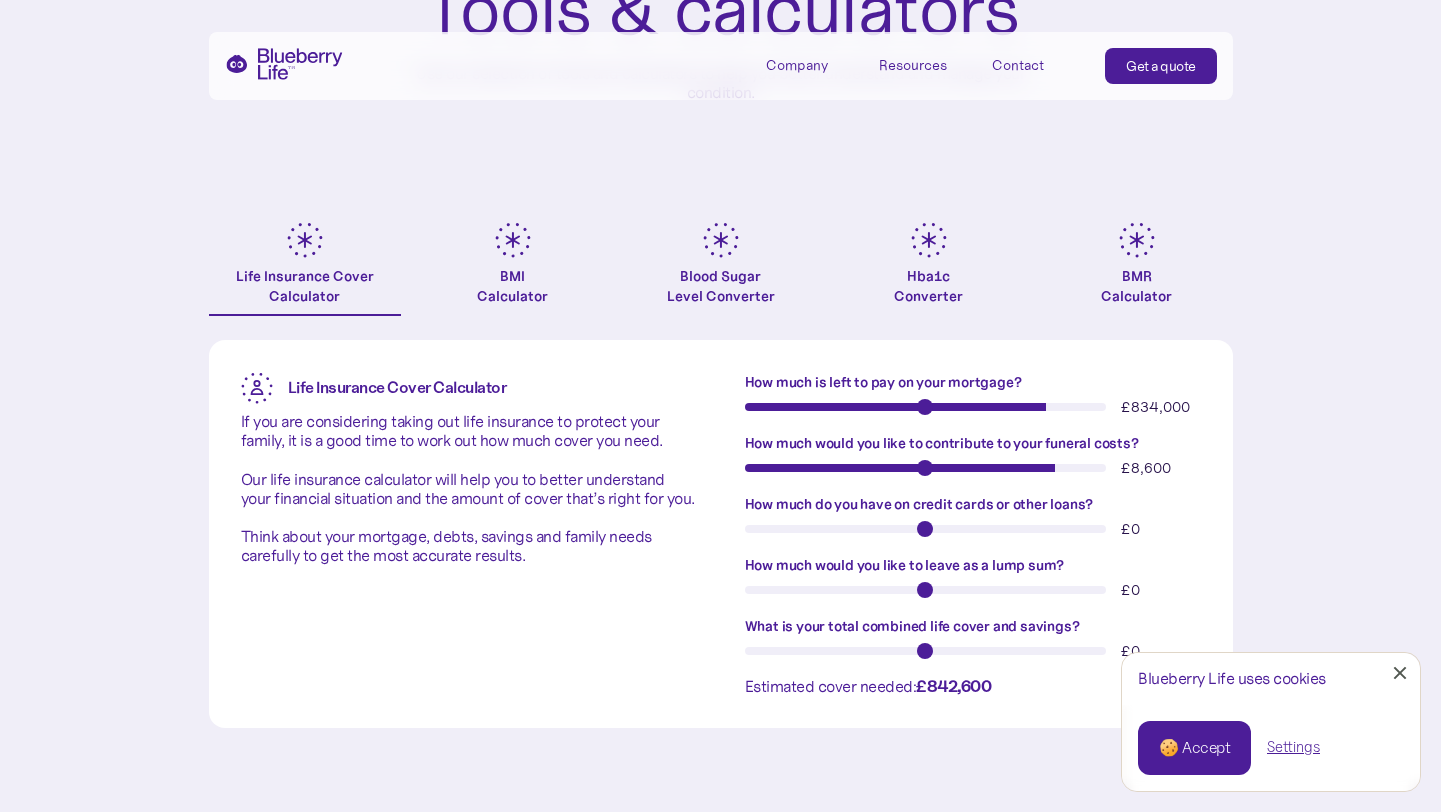 click on "How much would you like to contribute to your funeral costs?" at bounding box center (926, 468) 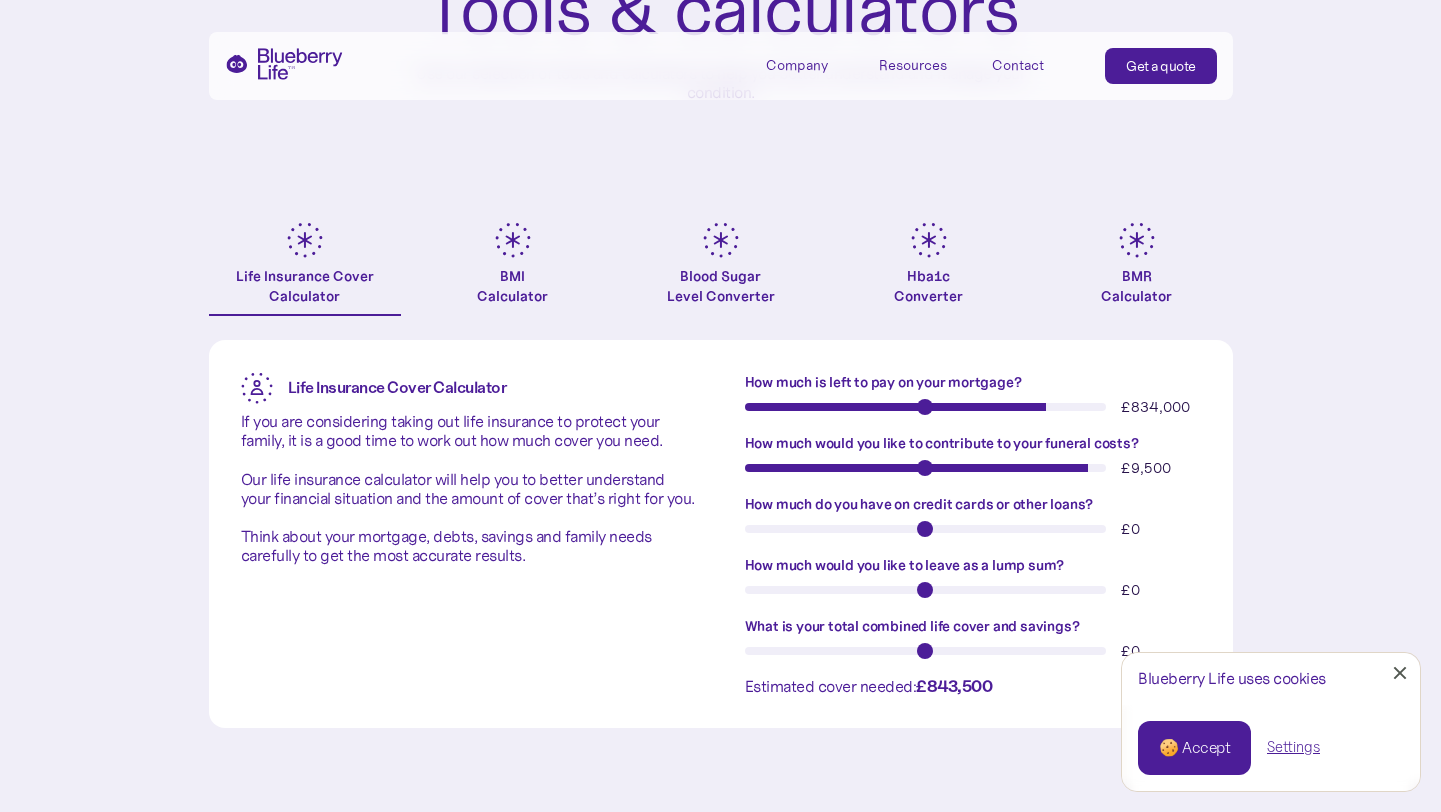 type on "****" 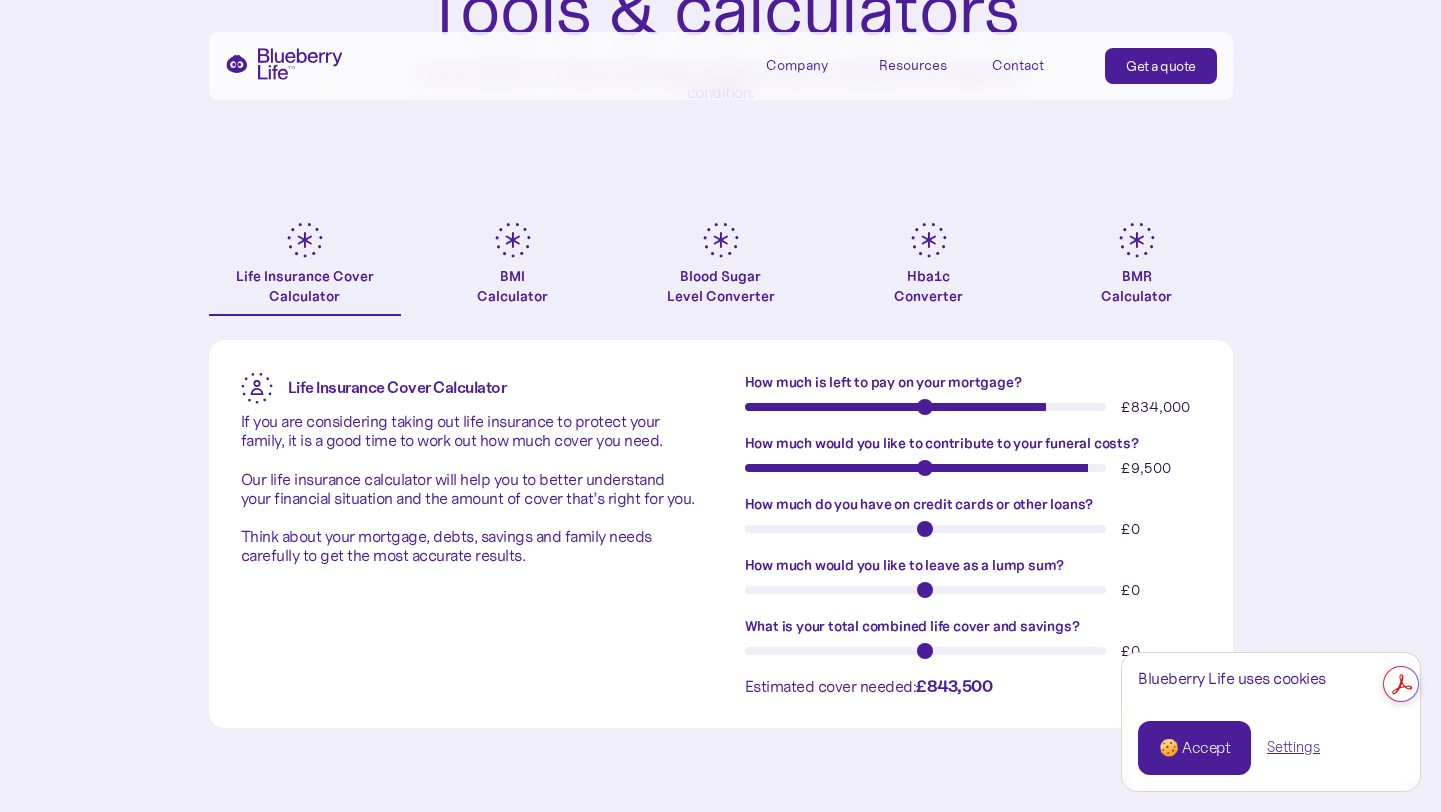click on "£ 0" at bounding box center (973, 529) 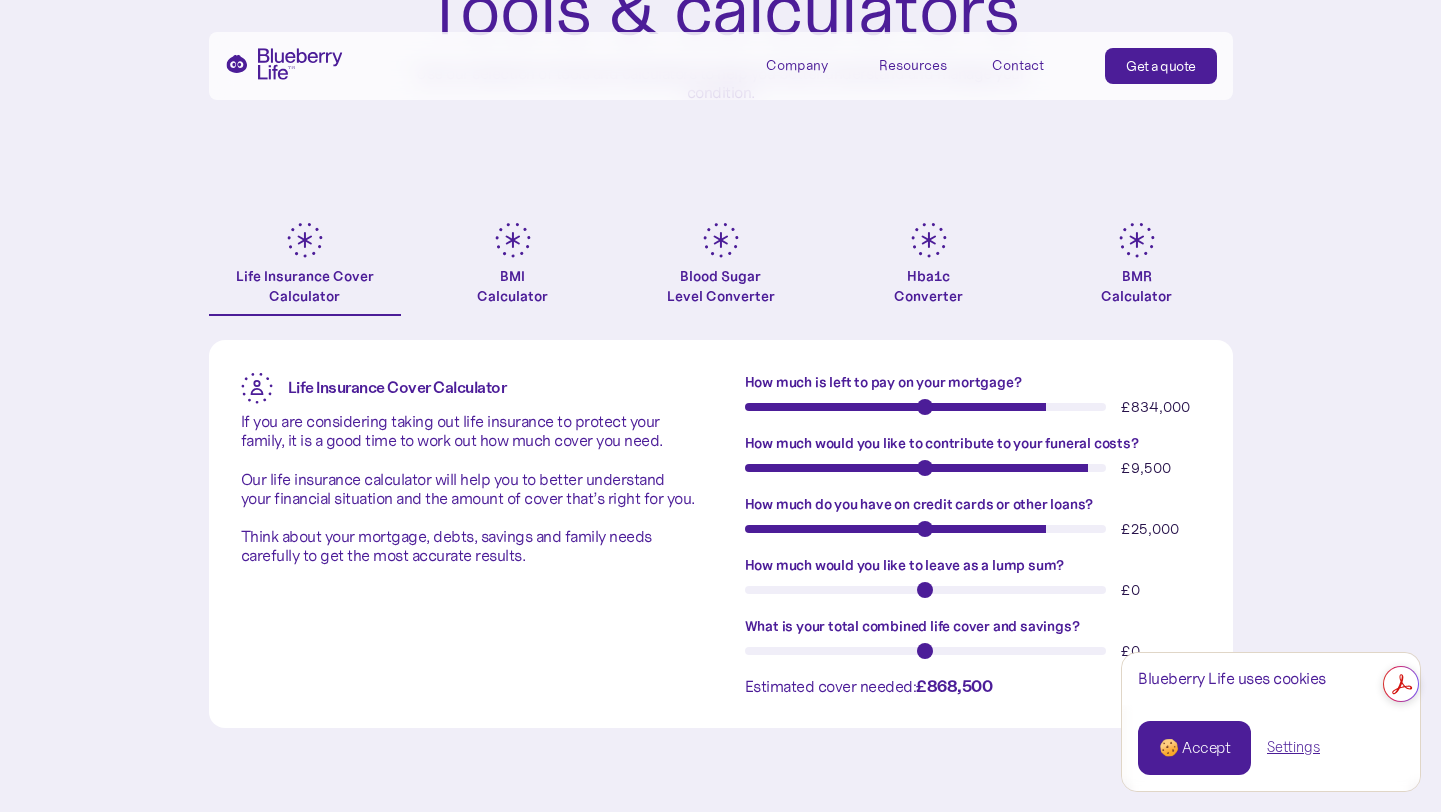 click on "How much do you have on credit cards or other loans?" at bounding box center (926, 529) 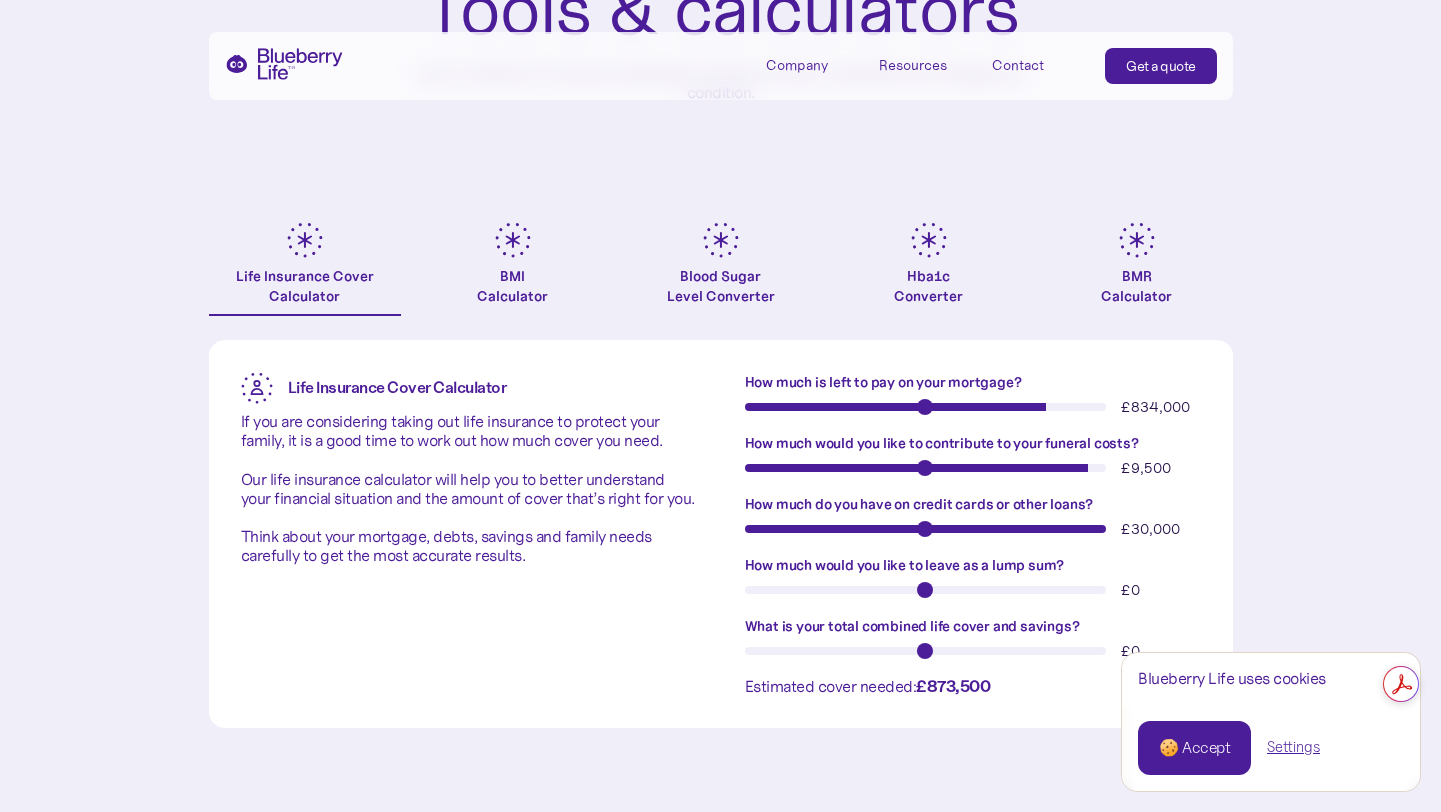 type on "*****" 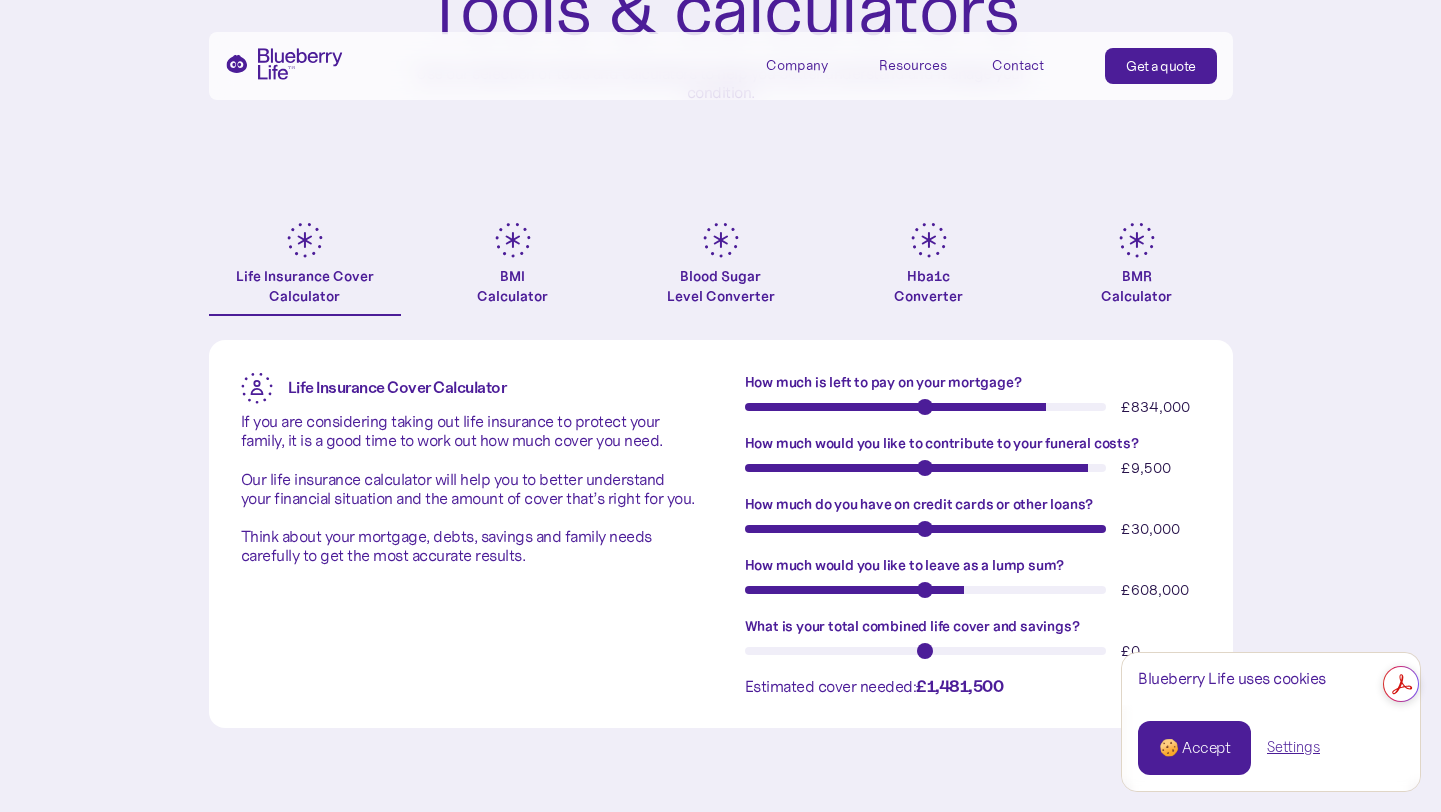 click on "How much would you like to leave as a lump sum?" at bounding box center [926, 590] 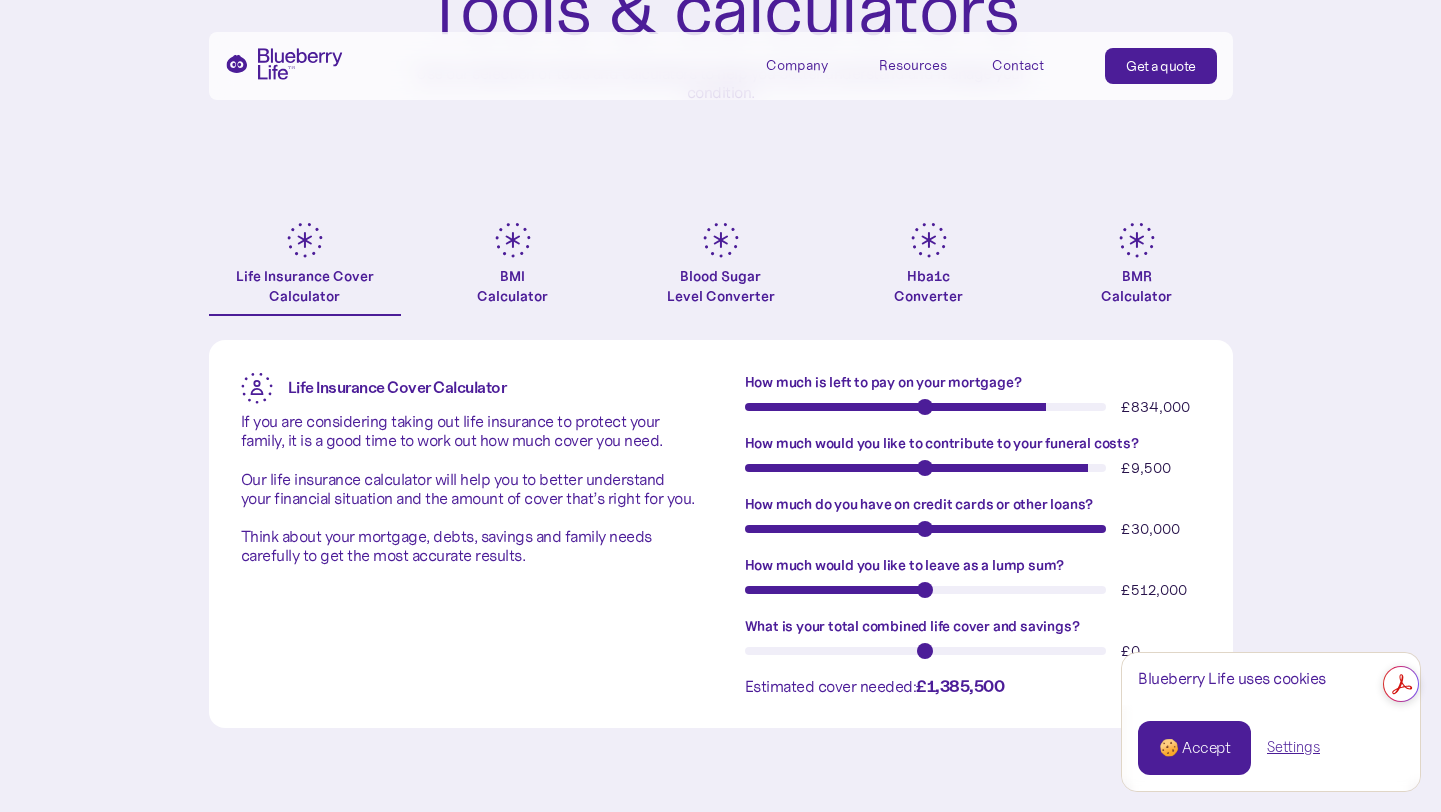 type on "******" 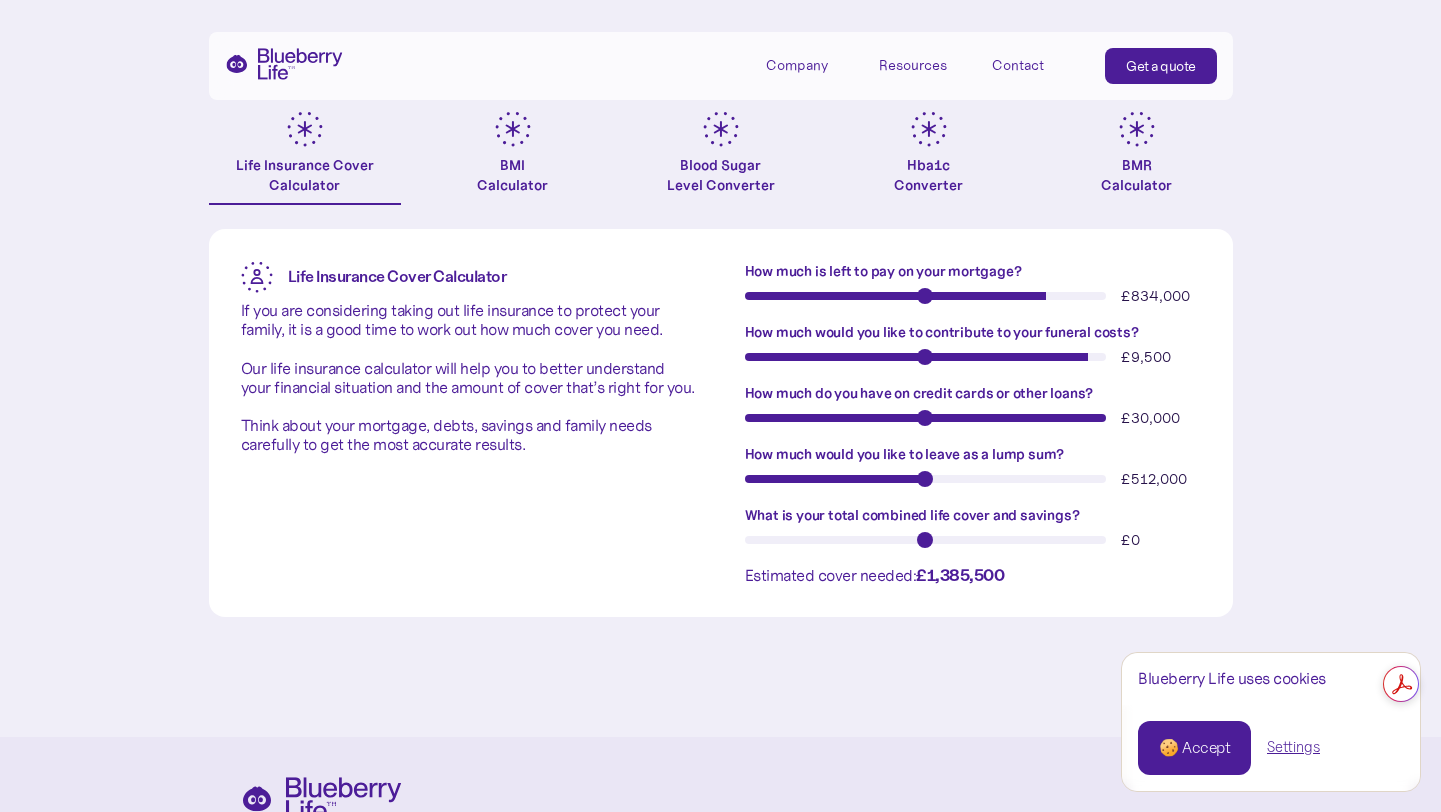 scroll, scrollTop: 392, scrollLeft: 0, axis: vertical 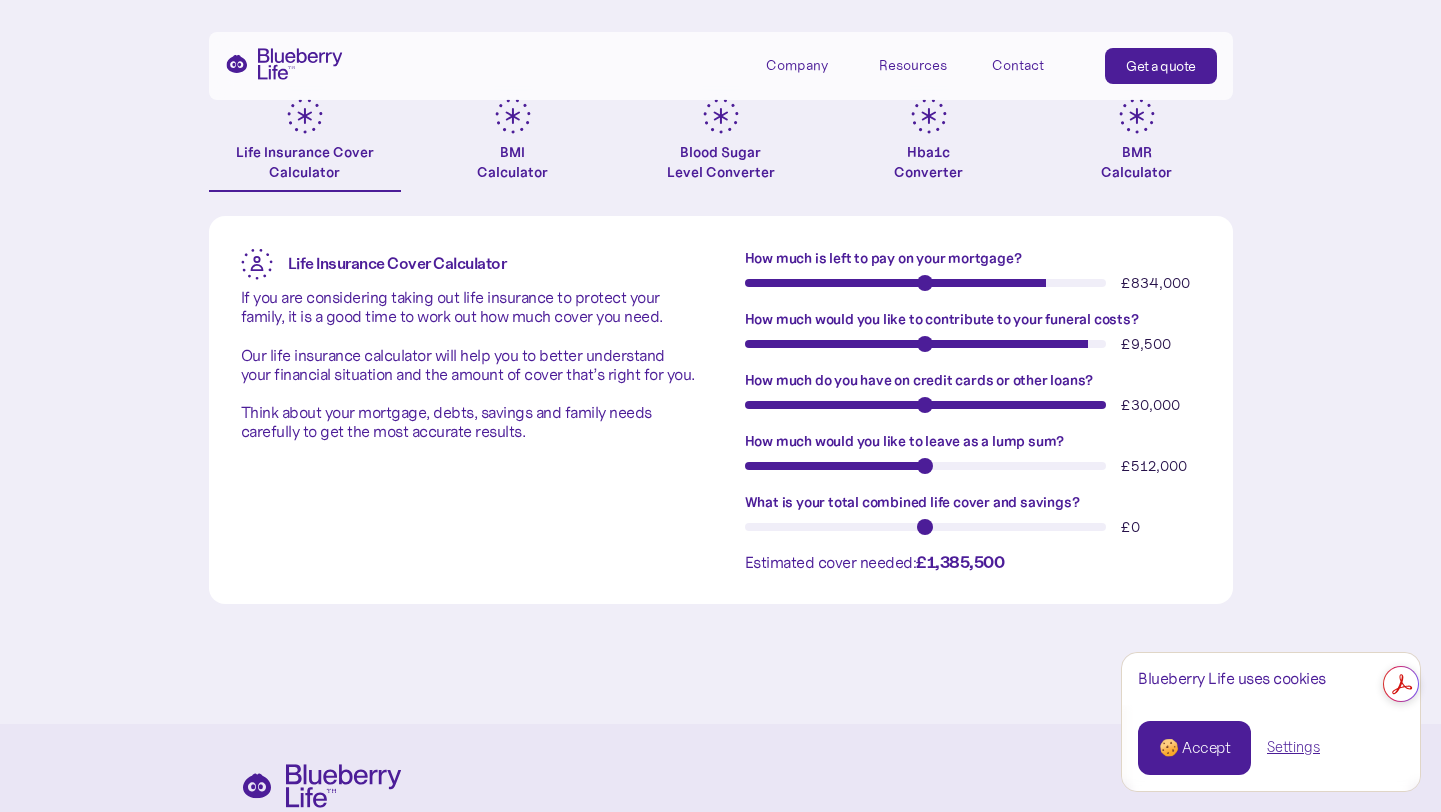 click on "What is your total combined life cover and savings?" at bounding box center [926, 527] 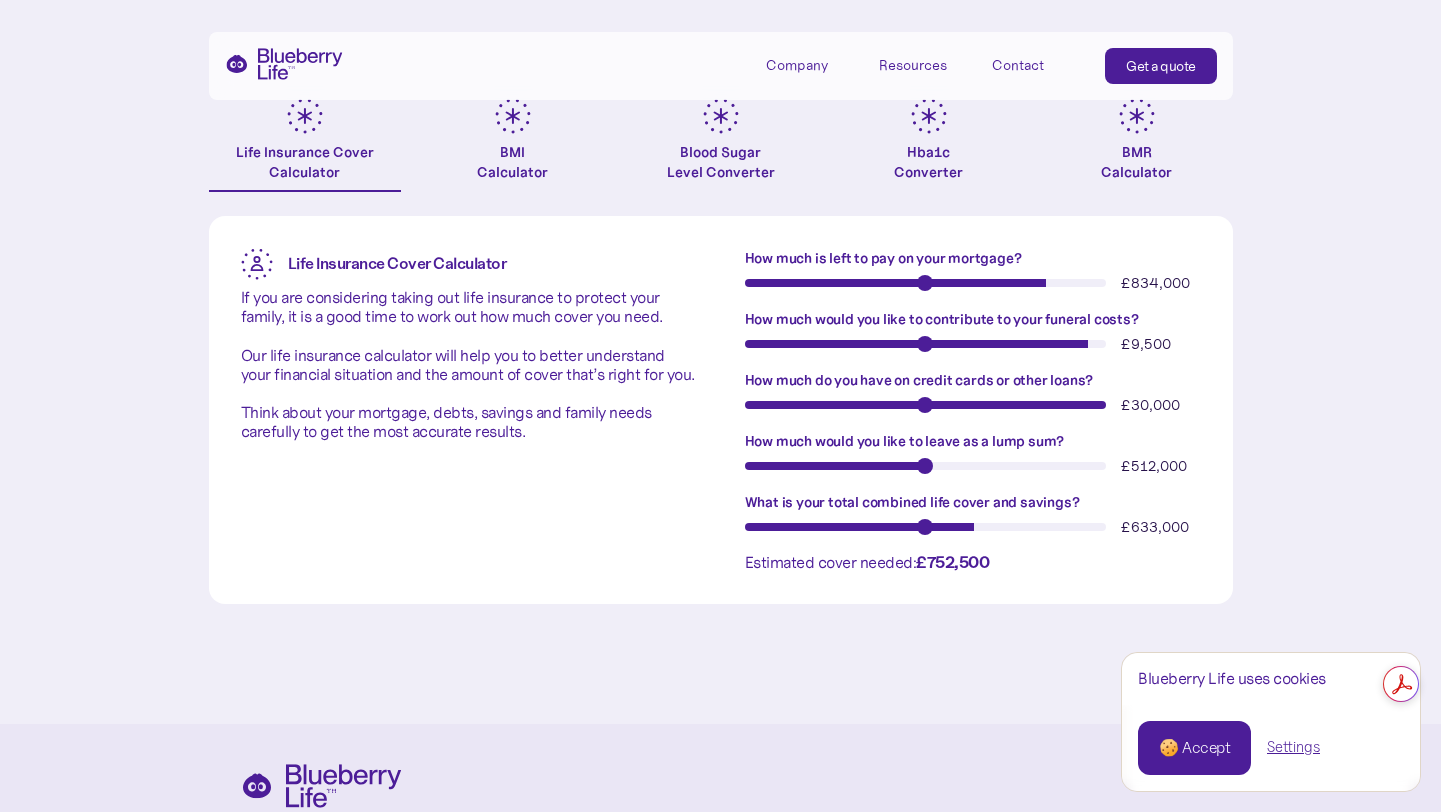 click on "£ 633,000" at bounding box center (973, 527) 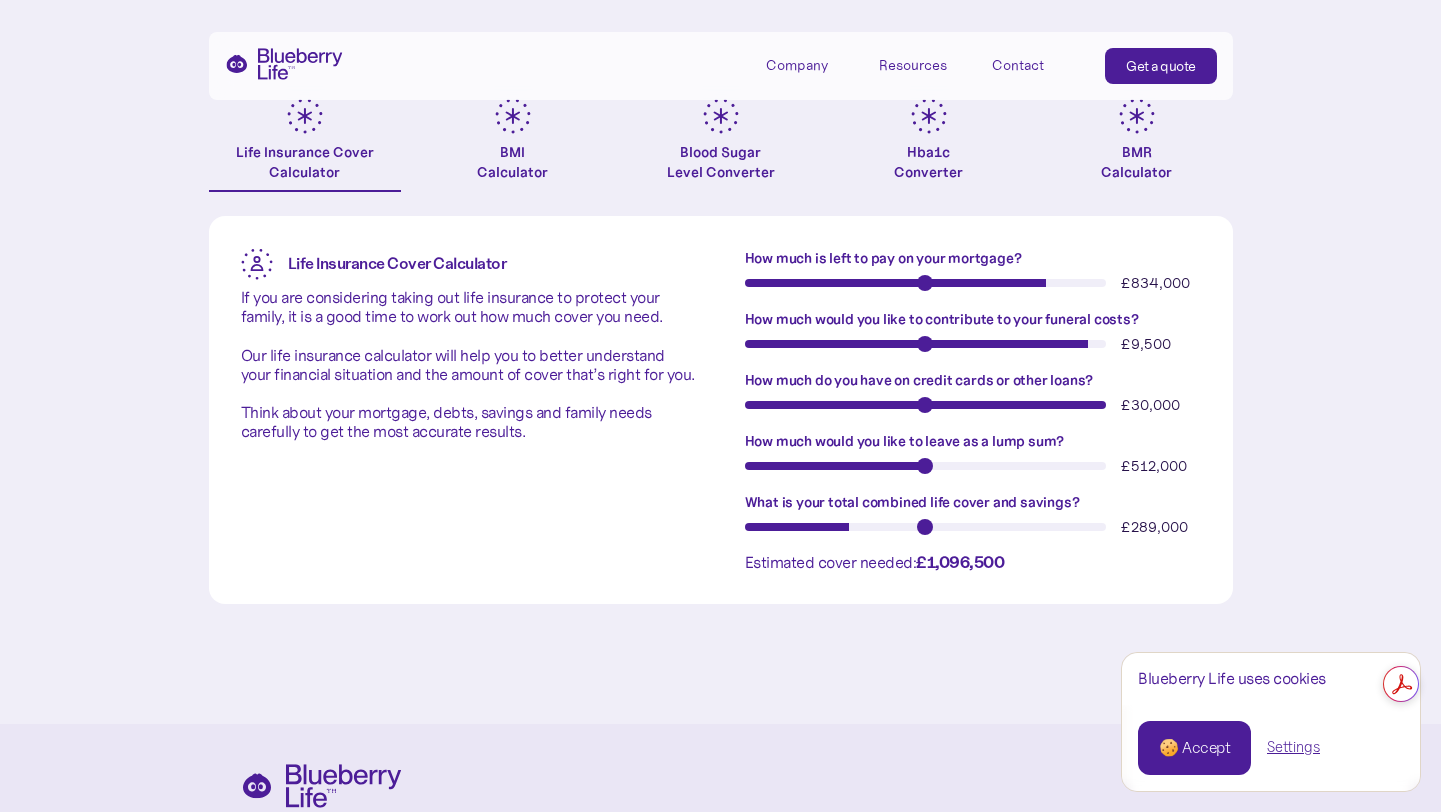 type on "******" 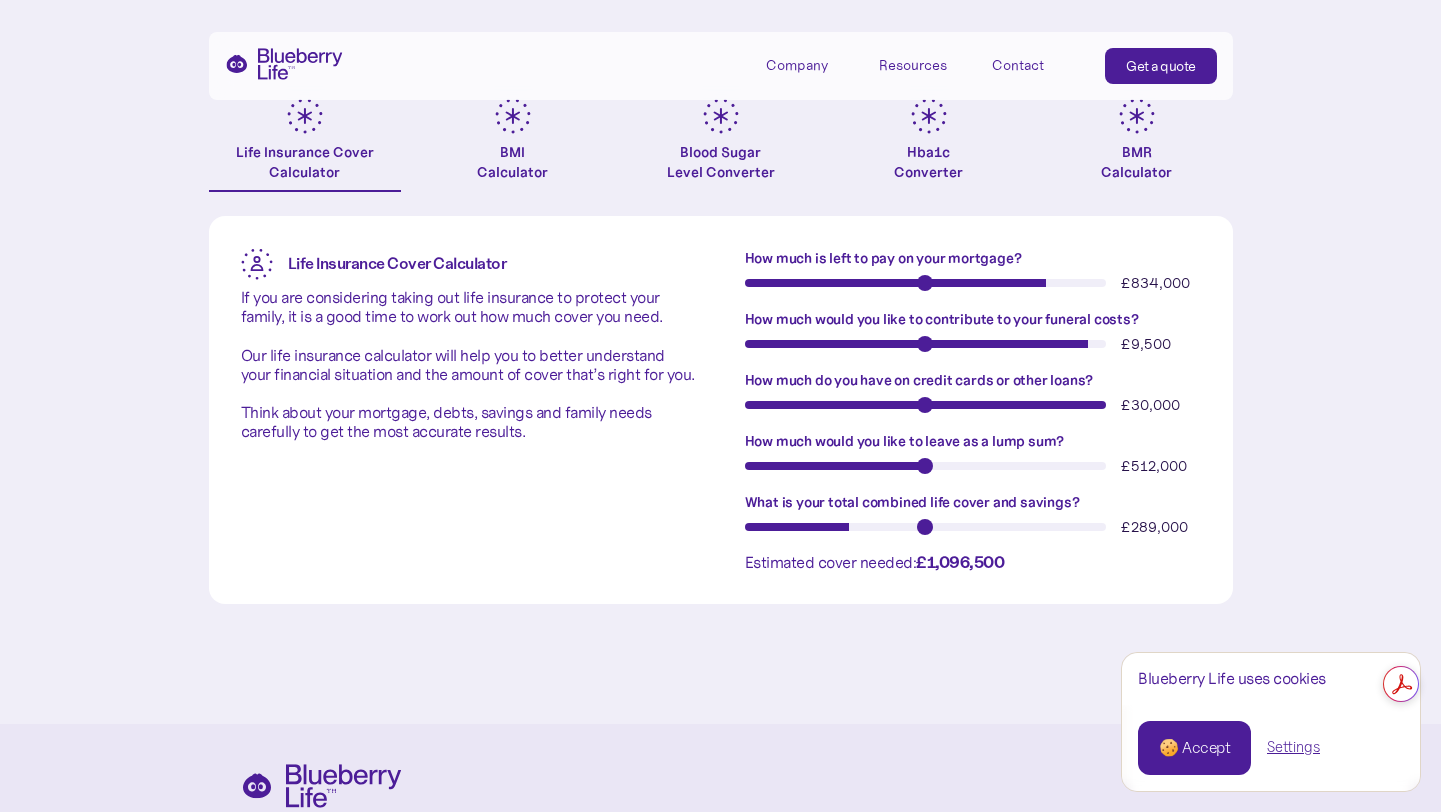 click on "What is your total combined life cover and savings?" at bounding box center [926, 527] 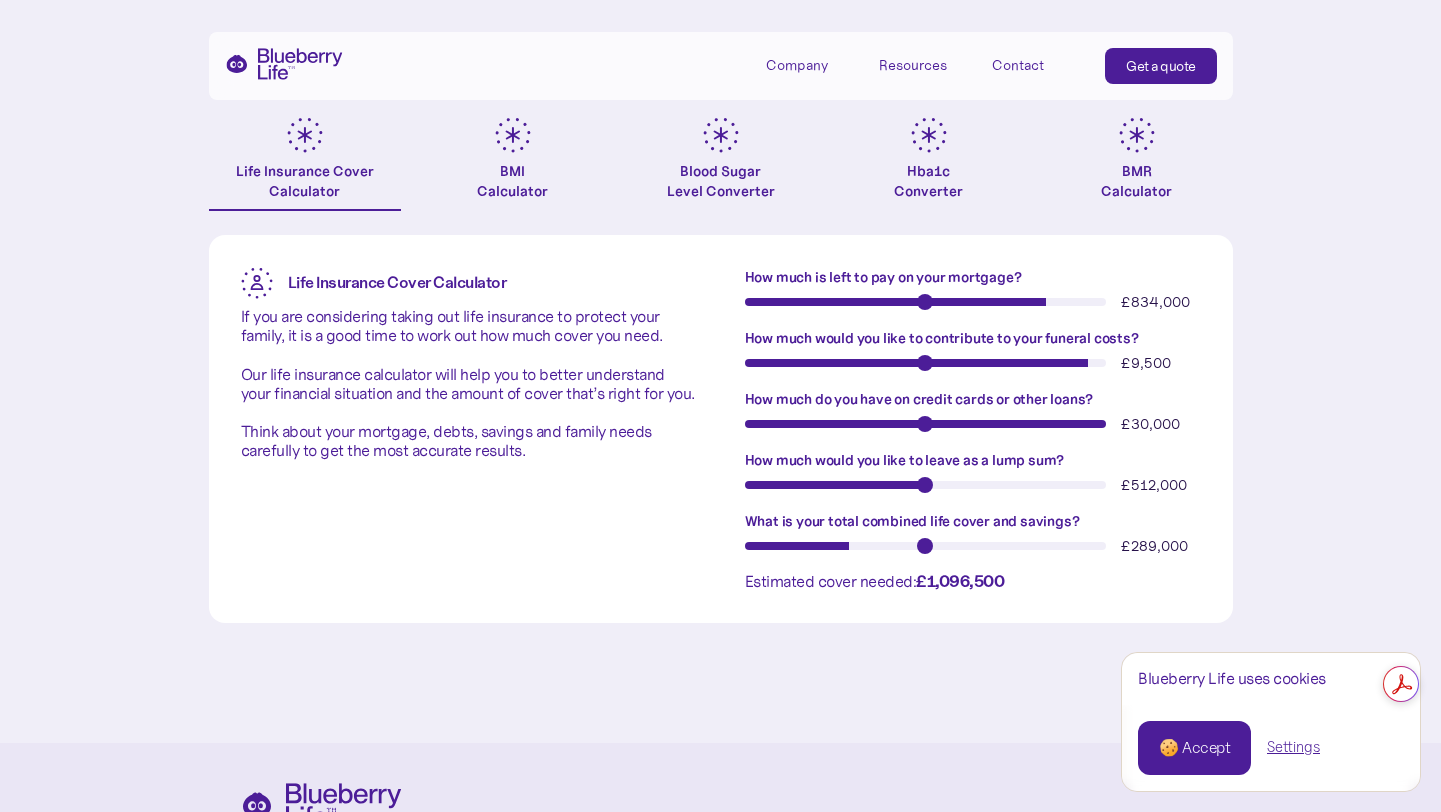 scroll, scrollTop: 363, scrollLeft: 0, axis: vertical 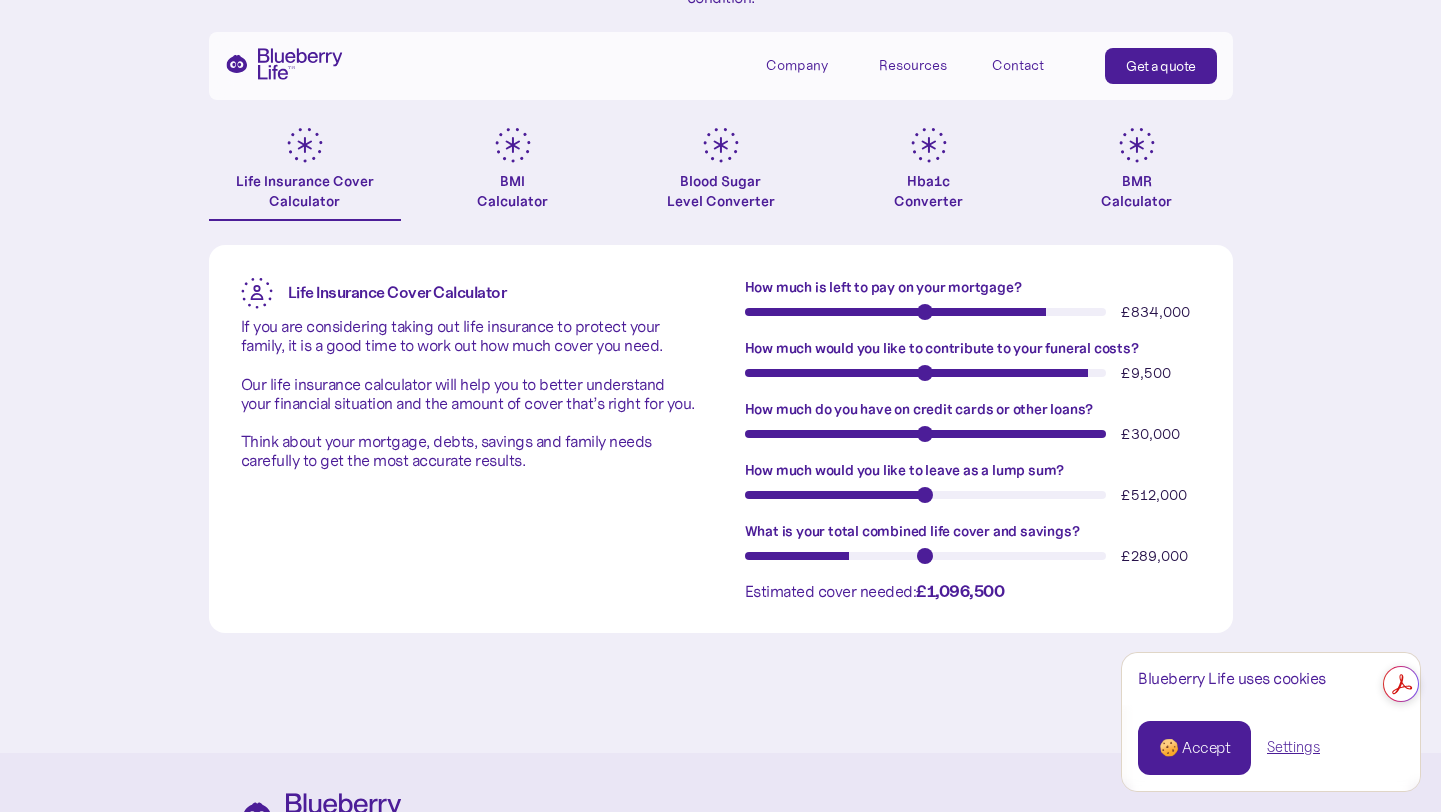 click on "Get a quote" at bounding box center [1161, 66] 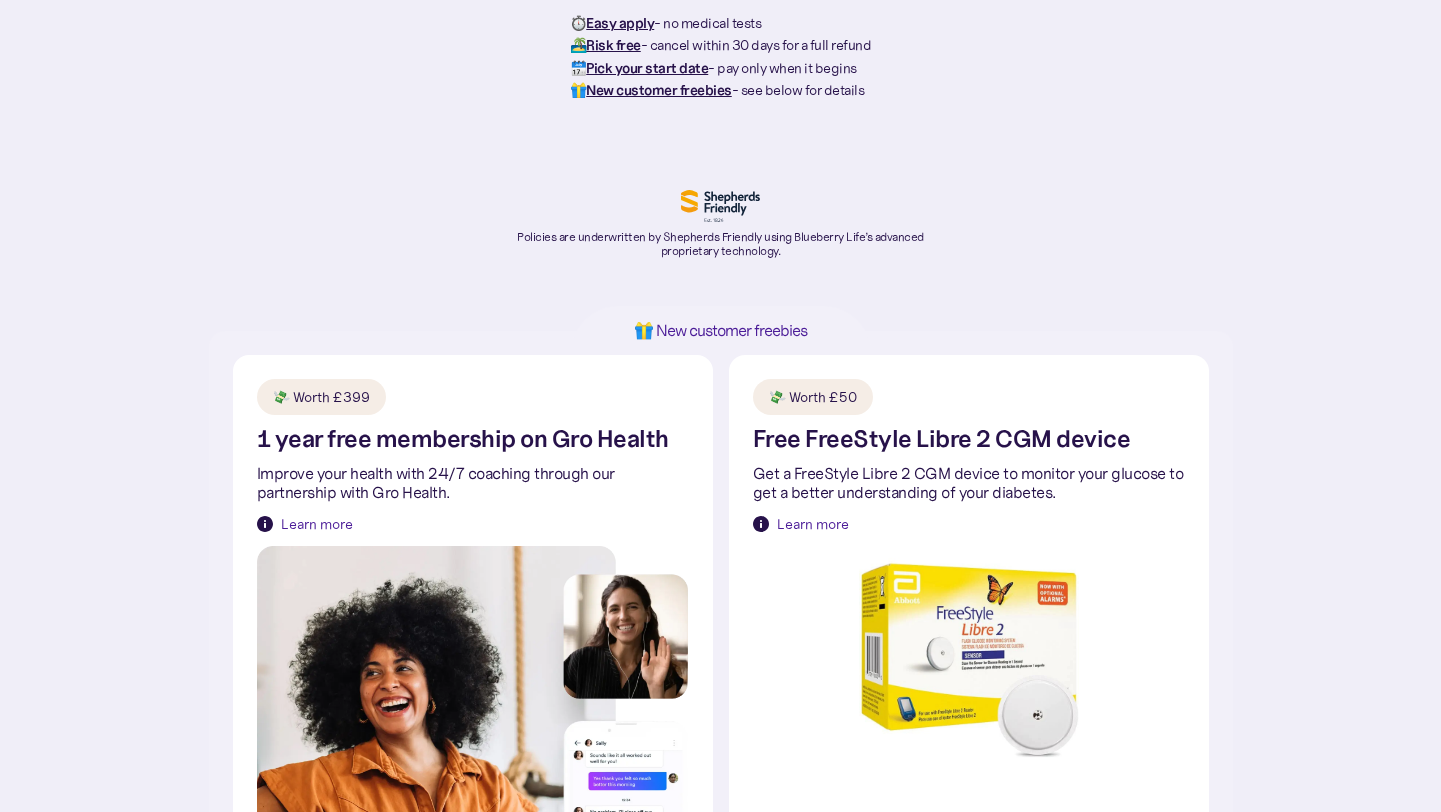 scroll, scrollTop: 307, scrollLeft: 0, axis: vertical 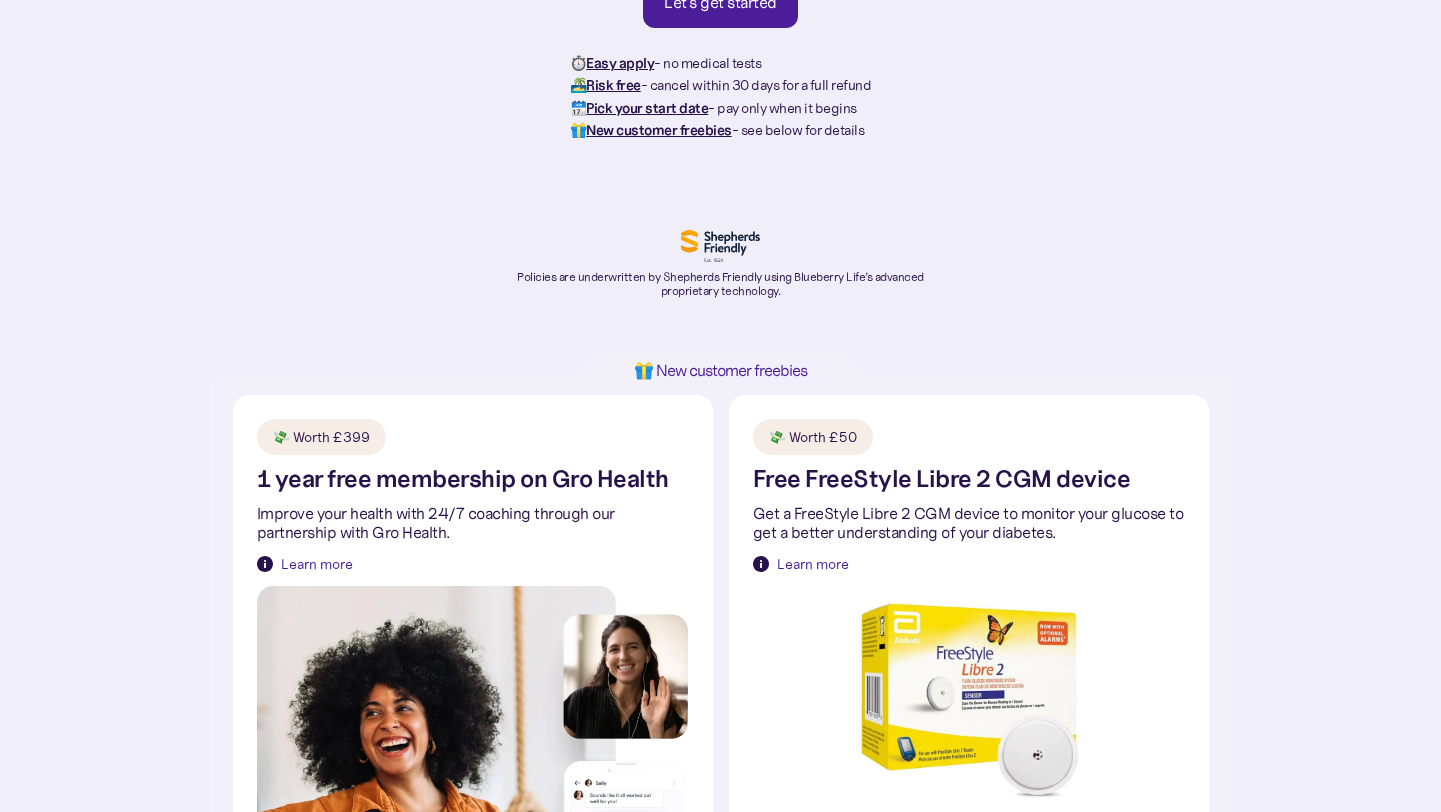 click at bounding box center [721, 246] 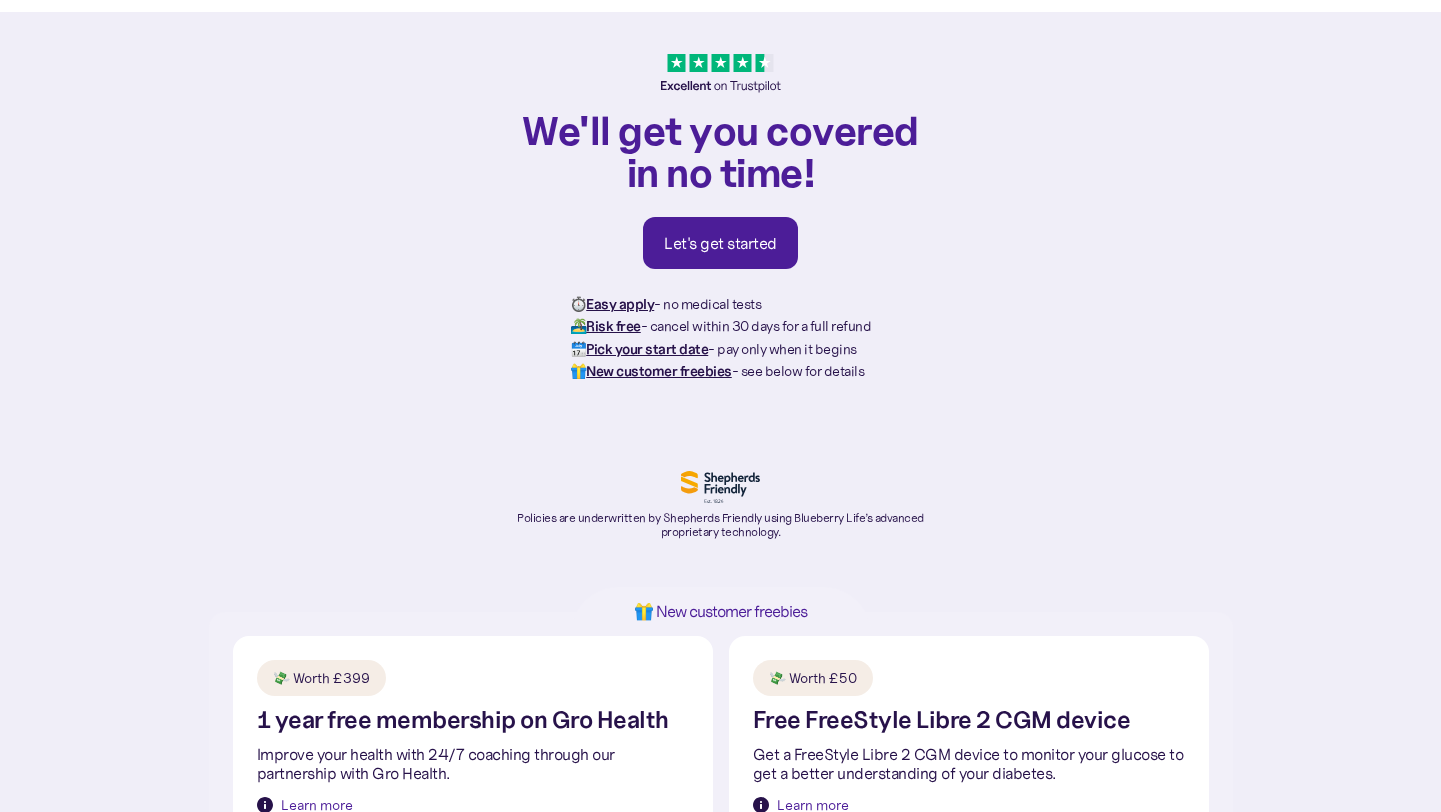 scroll, scrollTop: 28, scrollLeft: 0, axis: vertical 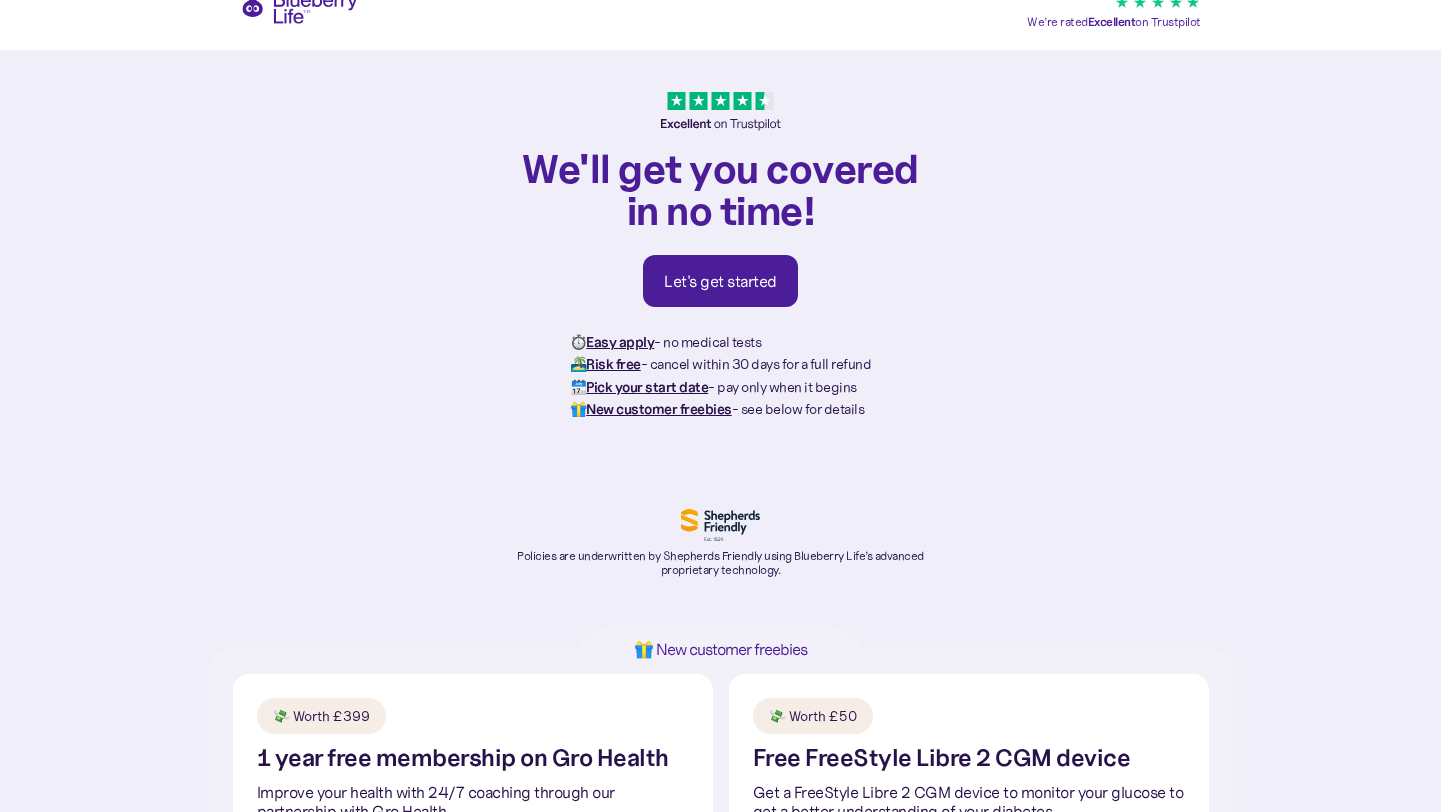 click on "Let's get started" at bounding box center [720, 281] 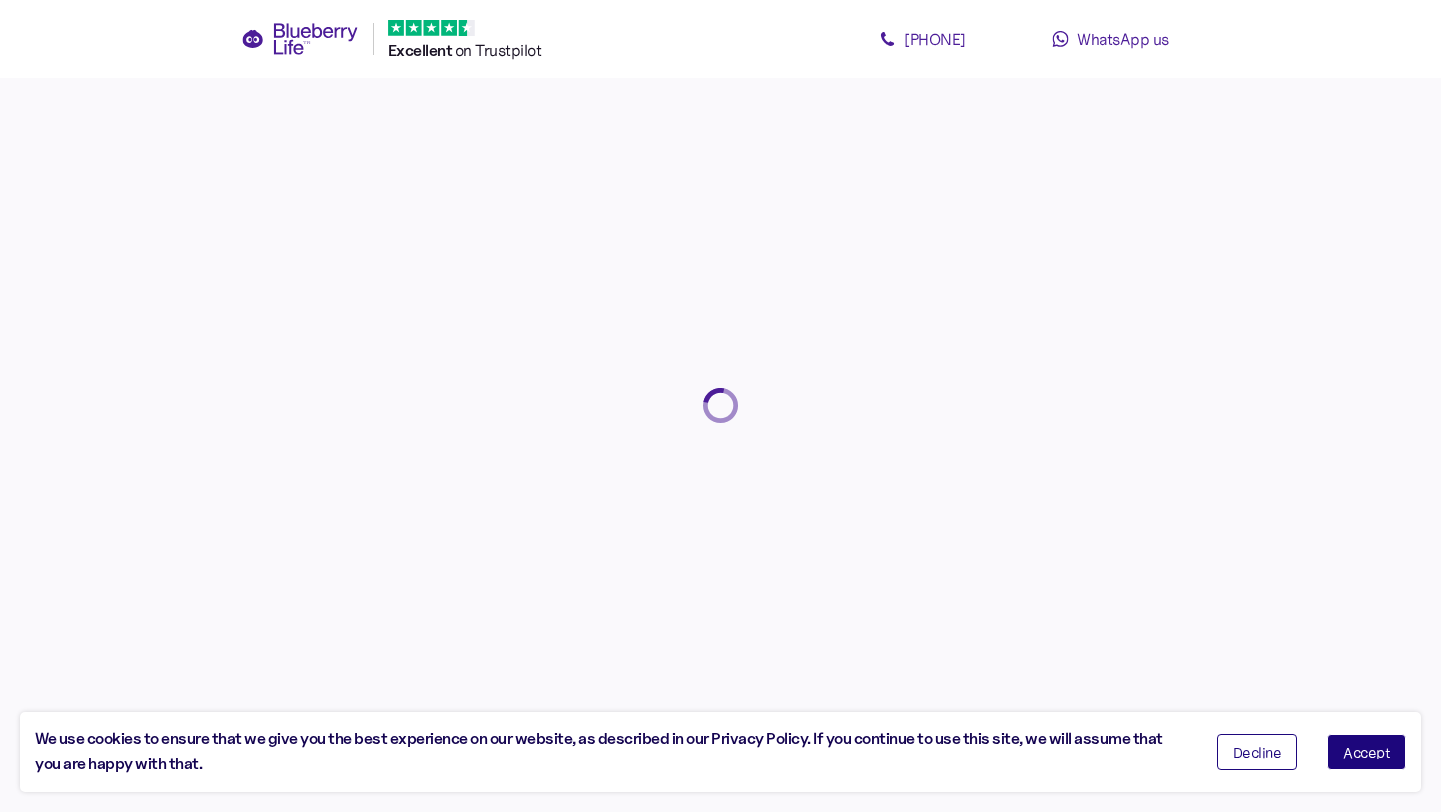 scroll, scrollTop: 0, scrollLeft: 0, axis: both 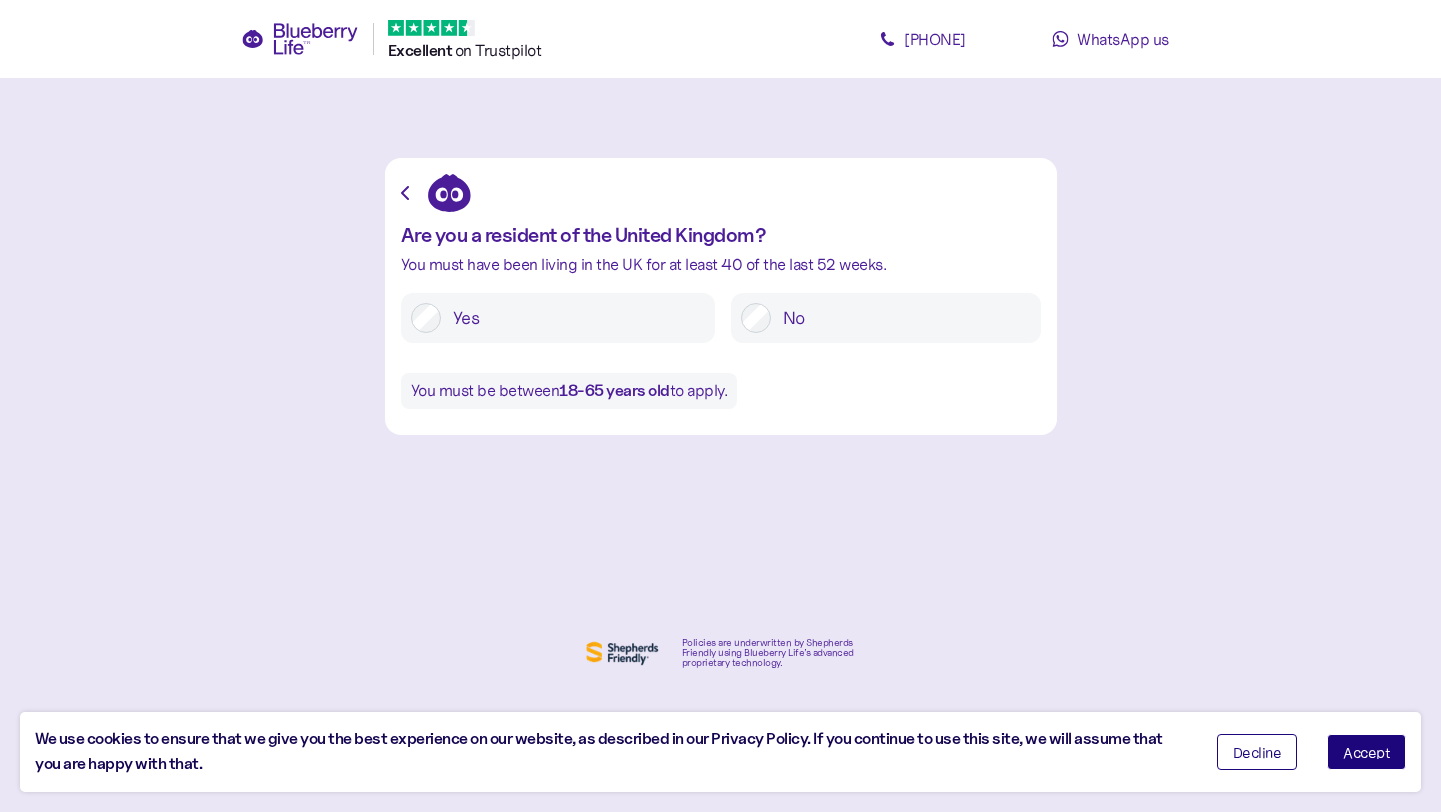 click on "Yes" at bounding box center (573, 318) 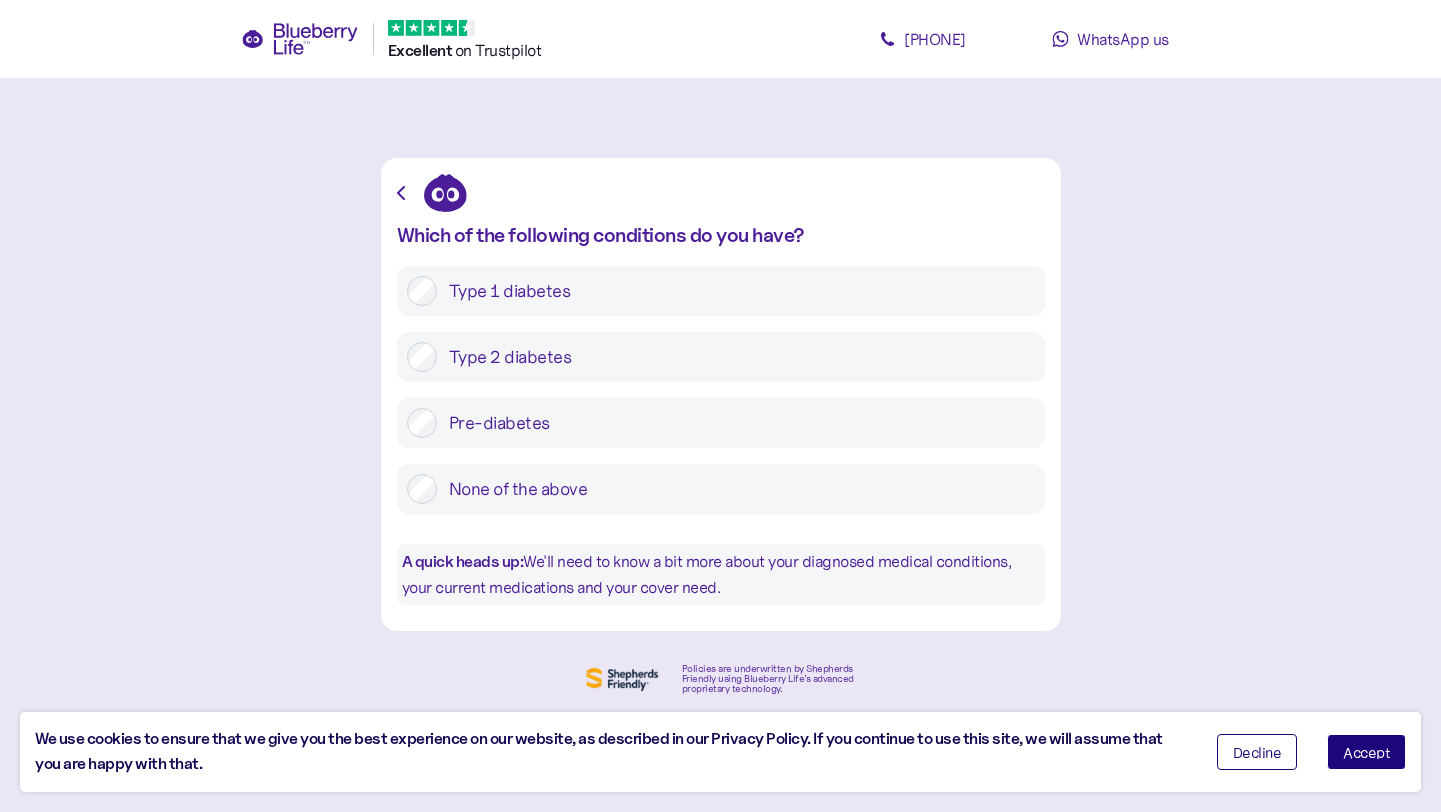 click on "Type 2 diabetes" at bounding box center (736, 357) 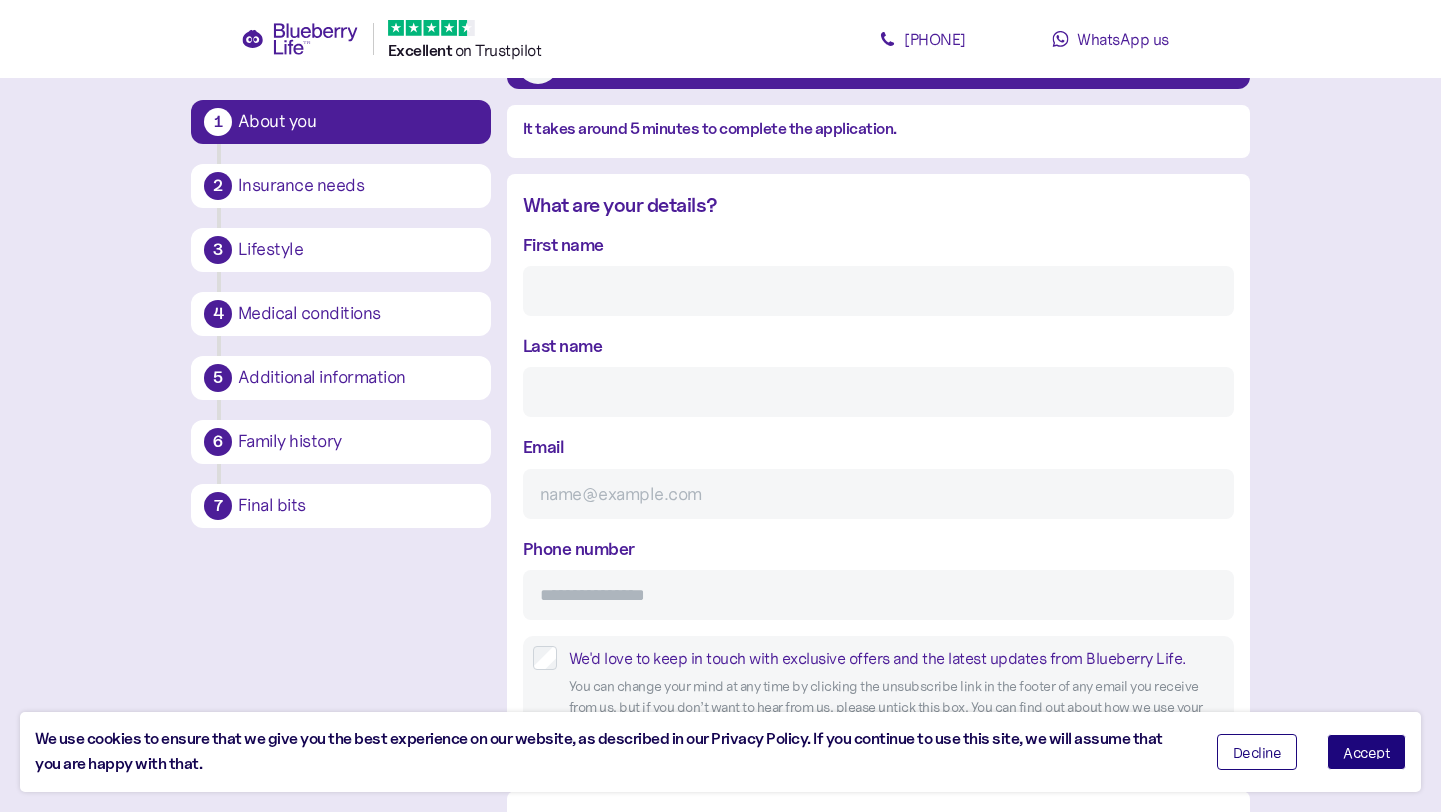 scroll, scrollTop: 171, scrollLeft: 0, axis: vertical 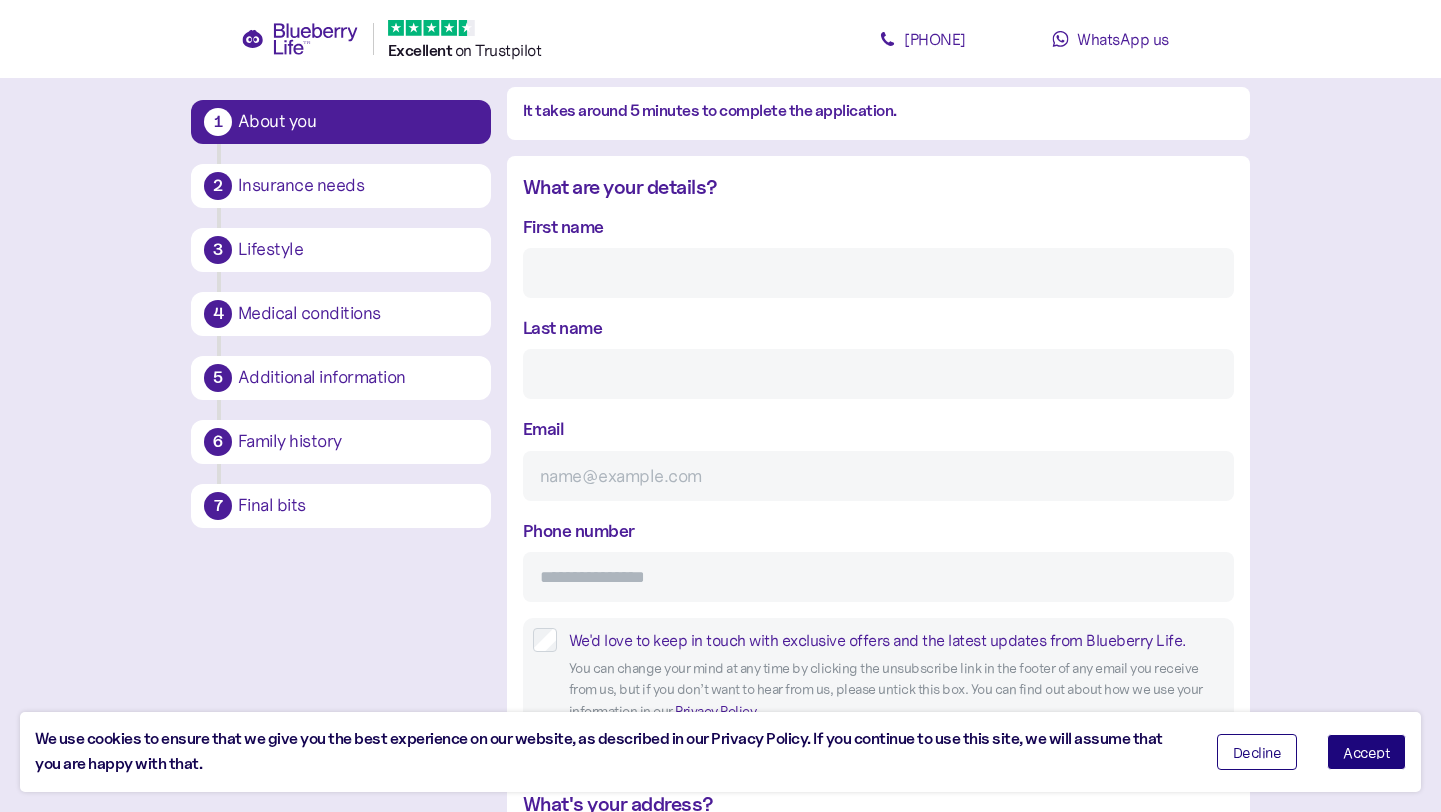 click on "Medical conditions" at bounding box center [358, 314] 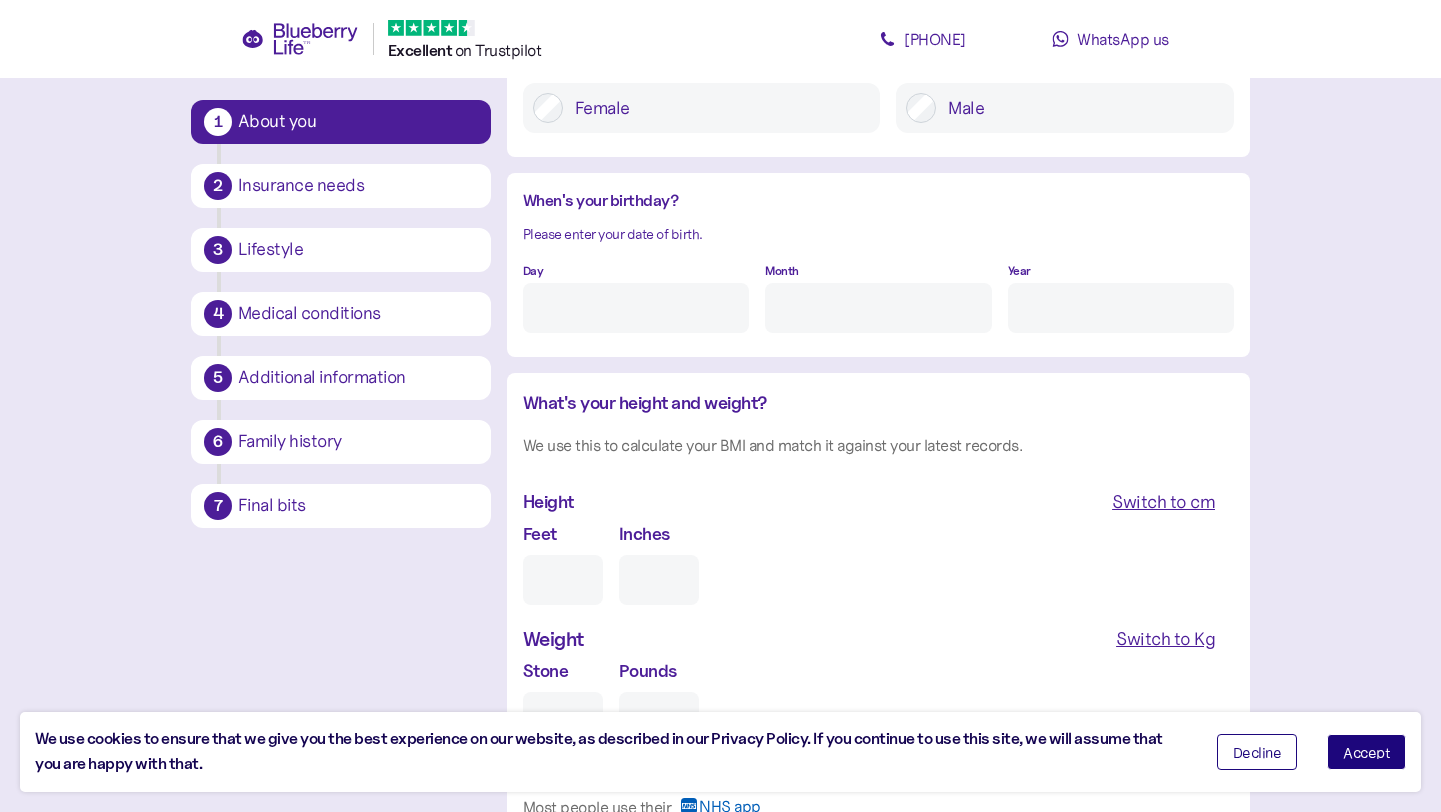 scroll, scrollTop: 1775, scrollLeft: 0, axis: vertical 